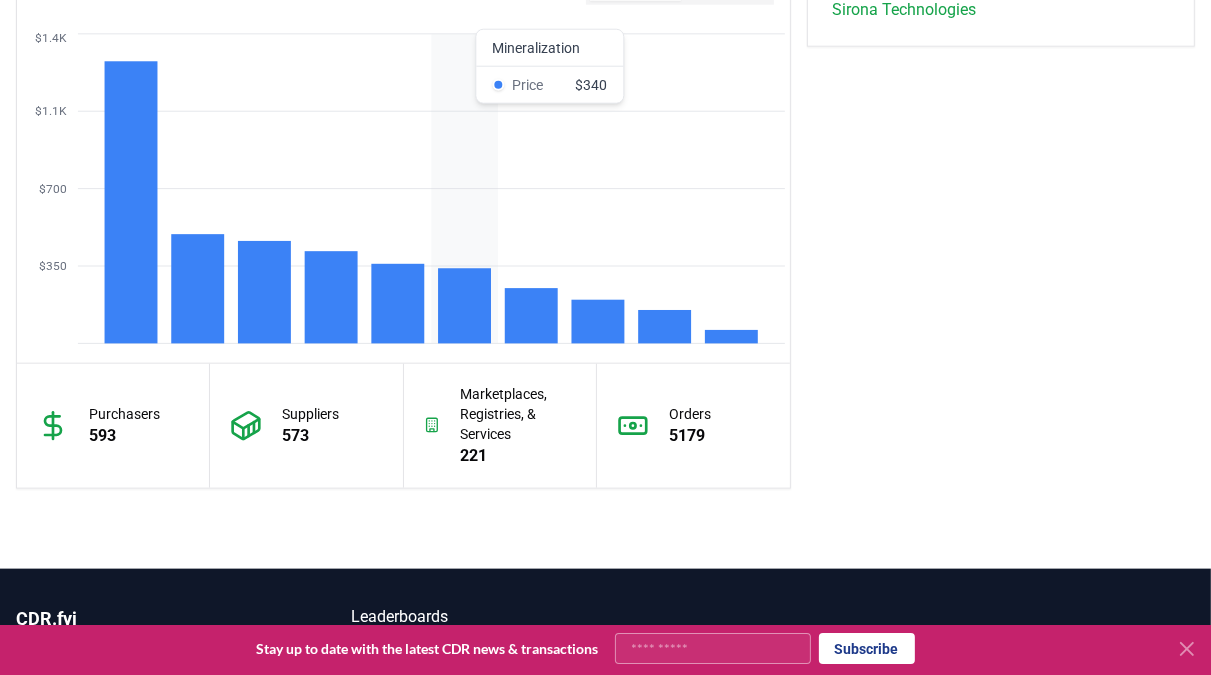 scroll, scrollTop: 1613, scrollLeft: 0, axis: vertical 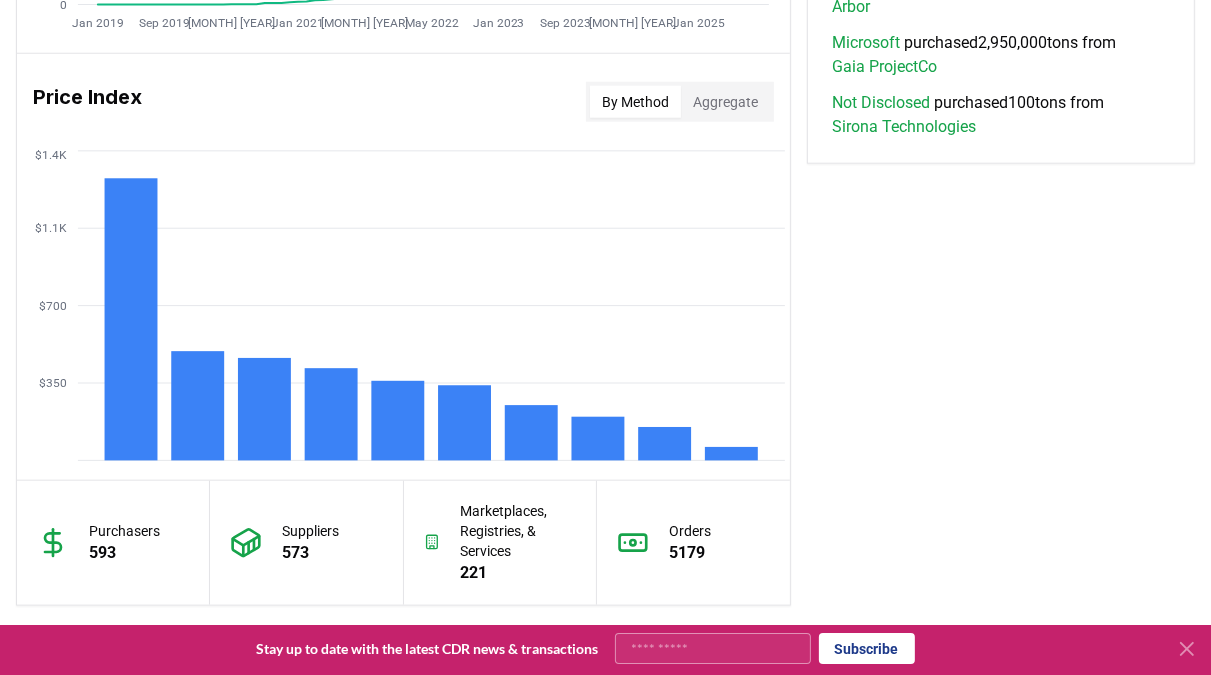 click on "Key Metrics Find detailed analysis of carbon removal data through time. Total Sales Tons $ Value [MONTH] [YEAR] [MONTH] [YEAR] [MONTH] [YEAR] [MONTH] [YEAR] [MONTH] [YEAR] [MONTH] [YEAR] [MONTH] [YEAR] [MONTH] [YEAR] [MONTH] [YEAR] [MONTH] [YEAR] 0 8.5M 17M 26M 34M Deliveries Total % of Sales [MONTH] [YEAR] [MONTH] [YEAR] [MONTH] [YEAR] [MONTH] [YEAR] [MONTH] [YEAR] [MONTH] [YEAR] [MONTH] [YEAR] [MONTH] [YEAR] [MONTH] [YEAR] [MONTH] [YEAR] 0 250K 500K 750K 1M Price Index By Method Aggregate $350 $700 $1.1K $1.4K Purchasers 593 Suppliers 573 Marketplaces, Registries, & Services 221 Orders 5179 Leaderboards View All Suppliers Purchasers Services 1 Exomad Green Tons Delivered : 172,003 Tons Sold : 1,763,995 2 Aperam BioEnergia Tons Delivered : 89,298 Tons Sold : 121,183 3 Varaha Tons Delivered : 83,834 Tons Sold : 195,516 4 Wakefield Biochar Tons Delivered : 58,040 Tons Sold : 58,041 5 Carboneers Tons Delivered : 50,515 Tons Sold : 123,210 Load more Latest Purchases Glad Technologies Ltd purchased 1 tons from Restord Ltd Frontier Buyers purchased 116,000 tons from Arbor Microsoft purchased" at bounding box center [605, -137] 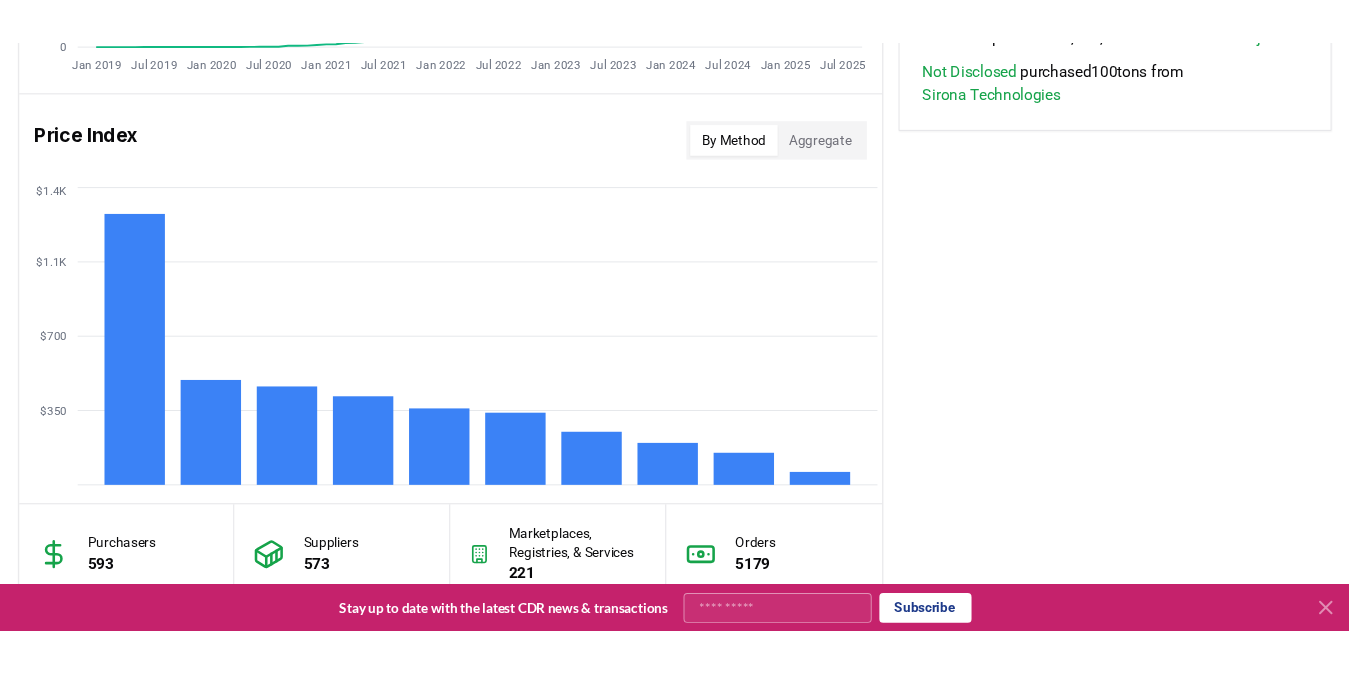 scroll, scrollTop: 1613, scrollLeft: 0, axis: vertical 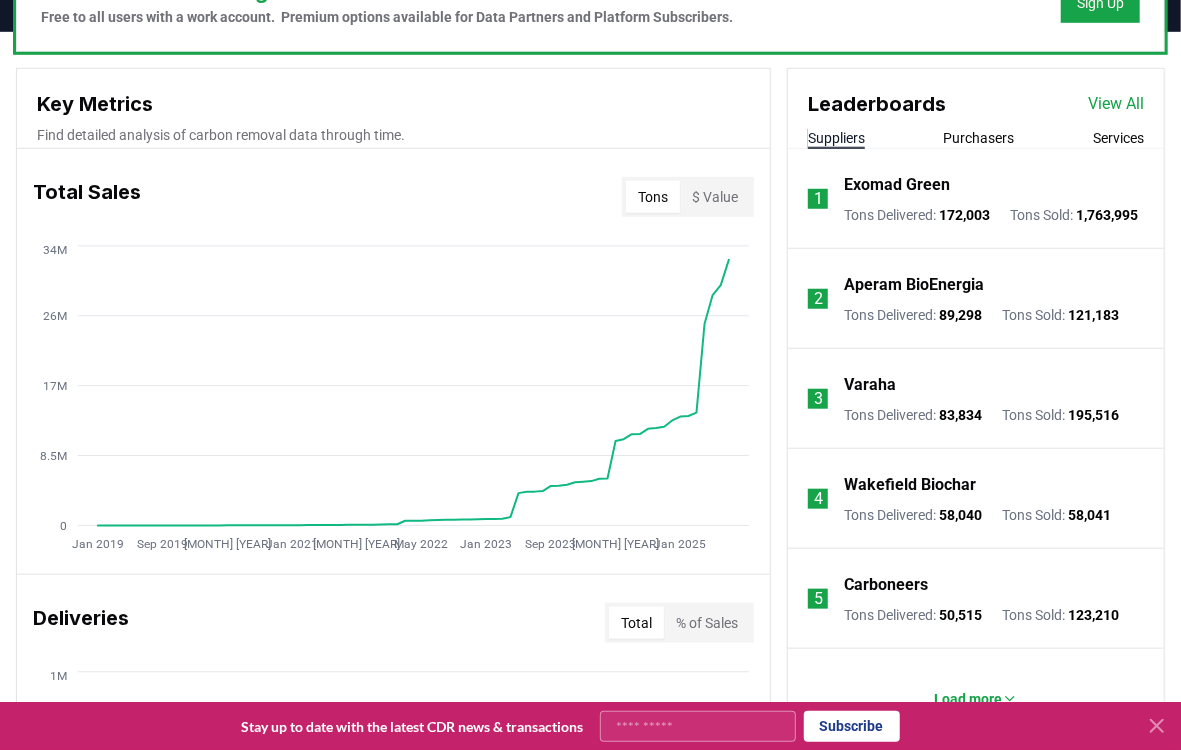 click on "[KEY] [METRICS] [FIND] [DETAILED] [ANALYSIS] [OF] [CARBON] [REMOVAL] [DATA] [THROUGH] [TIME]. [TOTAL] [SALES] [TONS] [$] [VALUE] [JAN] [YEAR] [SEP] [YEAR] [MAY] [YEAR] [JAN] [YEAR] [SEP] [YEAR] [SEP] [YEAR] [MAY] [YEAR] [JAN] [YEAR] [SEP] [YEAR] [MAY] [YEAR] [JAN] [YEAR] 0 8.5M 17M 26M 34M [DELIVERIES] [TOTAL] [%] [OF] [SALES] [JAN] [YEAR] [SEP] [YEAR] [MAY] [YEAR] [JAN] [YEAR] [SEP] [YEAR] [SEP] [YEAR] [MAY] [YEAR] [JAN] [YEAR] [SEP] [YEAR] [MAY] [YEAR] [JAN] [YEAR] 0 250K 500K 750K 1M [PRICE] [INDEX] [BY] [METHOD] [AGGREGATE] [$350] [$700] [$1.1K] [$1.4K] [PURCHASERS] 593 [SUPPLIERS] 573 [MARKETPLACES], [REGISTRIES], [&] [SERVICES] 221 [ORDERS] 5179 [LEADERBOARDS] [VIEW] [ALL] [SUPPLIERS] [PURCHASERS] [SERVICES] 1 [EXOMAD] [GREEN] [TONS] [DELIVERED] :   172,003 [TONS] [SOLD] :   1,763,995 2 [APERAM] [BIOENERGIA] [TONS] [DELIVERED] :   89,298 [TONS] [SOLD] :   121,183 3 [VARAHА] [TONS] [DELIVERED] :   83,834 [TONS] [SOLD] :   195,516 4 [WAKEFIELD] [BIOCHAR] [TONS] [DELIVERED] :   58,040 [TONS] [SOLD] :   58,041 5 [CARBONEERS] [TONS] [DELIVERED] :   50,515 [TONS] [SOLD] :   123,210 [LOAD] [MORE] [LATEST] [PURCHASES] [GLAD] [TECHNOLOGIES] [LTD]   [PURCHASED]  1  [TONS] [FROM]   [RESTORD] [LTD] [FRONTIER] [BUYERS]   [PURCHASED]  116,000  [TONS] [FROM]   [ARBOR] [MICROSOFT]   [PURCHASED]" at bounding box center (590, 810) 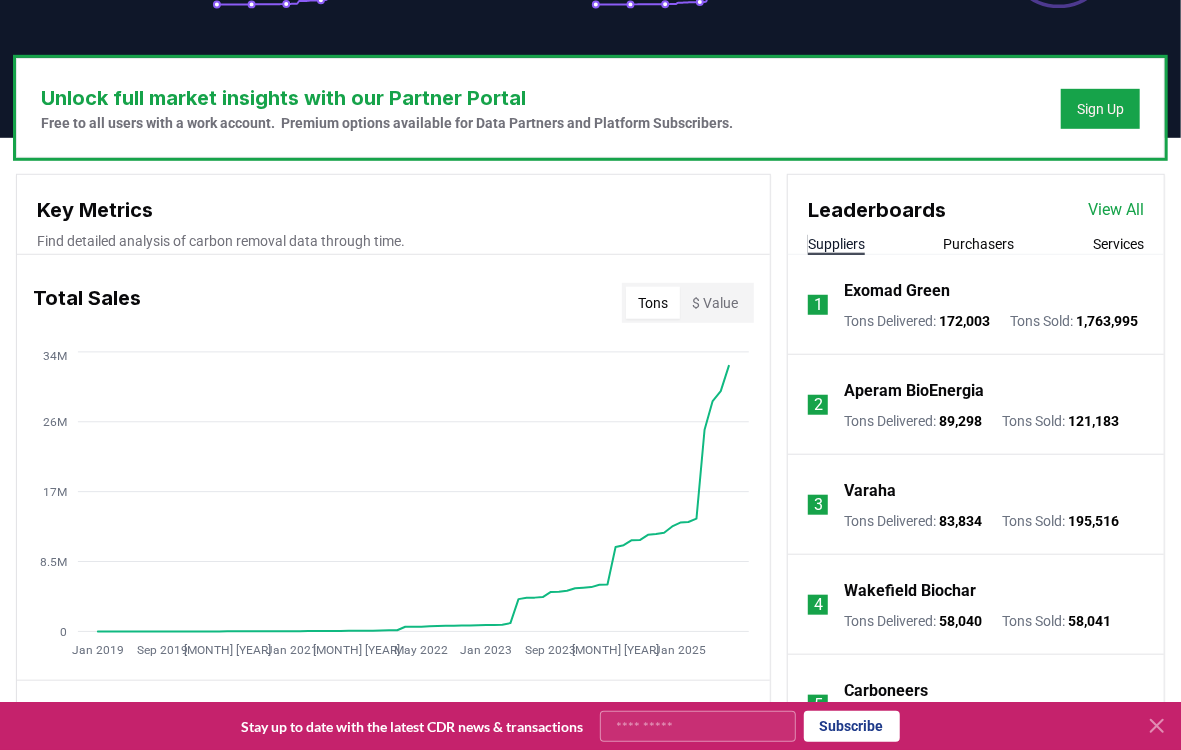 scroll, scrollTop: 444, scrollLeft: 0, axis: vertical 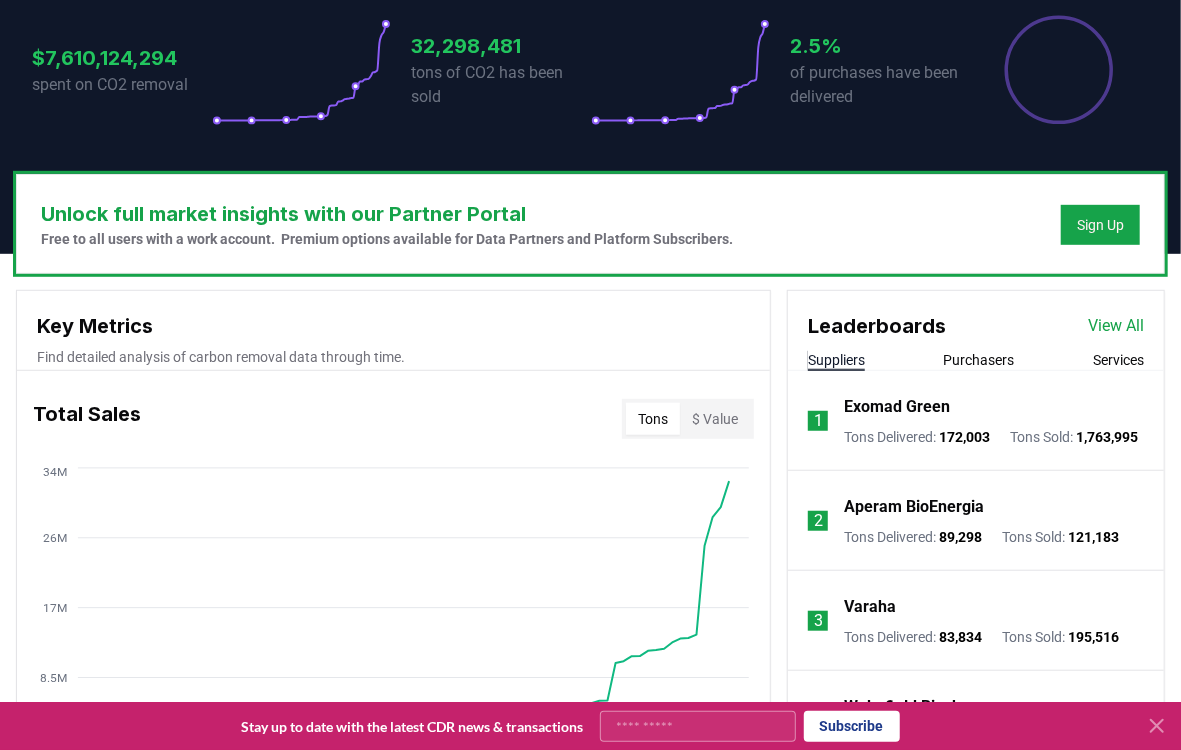 click on "[UNLOCK] [FULL] [MARKET] [INSIGHTS] [WITH] [OUR] [PARTNER] [PORTAL] [FREE] [TO] [ALL] [USERS] [WITH] [A] [WORK] [ACCOUNT].  [PREMIUM] [OPTIONS] [AVAILABLE] [FOR] [DATA] [PARTNERS] [AND] [PLATFORM] [SUBSCRIBERS]. [SIGN] [UP] [KEY] [METRICS] [FIND] [DETAILED] [ANALYSIS] [OF] [CARBON] [REMOVAL] [DATA] [THROUGH] [TIME]. [TOTAL] [SALES] [TONS] [$] [VALUE] [JAN] [YEAR] [SEP] [YEAR] [MAY] [YEAR] [JAN] [YEAR] [SEP] [YEAR] [SEP] [YEAR] [MAY] [YEAR] [JAN] [YEAR] [SEP] [YEAR] [MAY] [YEAR] [JAN] [YEAR] 0 8.5M 17M 26M 34M [DELIVERIES] [TOTAL] [%] [OF] [SALES] [JAN] [YEAR] [SEP] [YEAR] [MAY] [YEAR] [JAN] [YEAR] [SEP] [YEAR] [SEP] [YEAR] [MAY] [YEAR] [JAN] [YEAR] [SEP] [YEAR] [MAY] [YEAR] [JAN] [YEAR] 0 250K 500K 750K 1M [PRICE] [INDEX] [BY] [METHOD] [AGGREGATE] [$350] [$700] [$1.1K] [$1.4K] [PURCHASERS] 593 [SUPPLIERS] 573 [MARKETPLACES], [REGISTRIES], [&] [SERVICES] 221 [ORDERS] 5179 [LEADERBOARDS] [VIEW] [ALL] [SUPPLIERS] [PURCHASERS] [SERVICES] 1 [EXOMAD] [GREEN] [TONS] [DELIVERED] :   172,003 [TONS] [SOLD] :   1,763,995 2 [APERAM] [BIOENERGIA] [TONS] [DELIVERED] :   89,298 [TONS] [SOLD] :   121,183 3 [VARAHА] [TONS] [DELIVERED] :   83,834 [TONS] [SOLD] :   195,516 4 [WAKEFIELD] [BIOCHAR] [TONS] [DELIVERED] :   58,040 [TONS] [SOLD] :   58,041 5 [CARBONEERS] [TONS] [DELIVERED] :   50,515 [TONS] [SOLD] :   123,210" at bounding box center (590, 974) 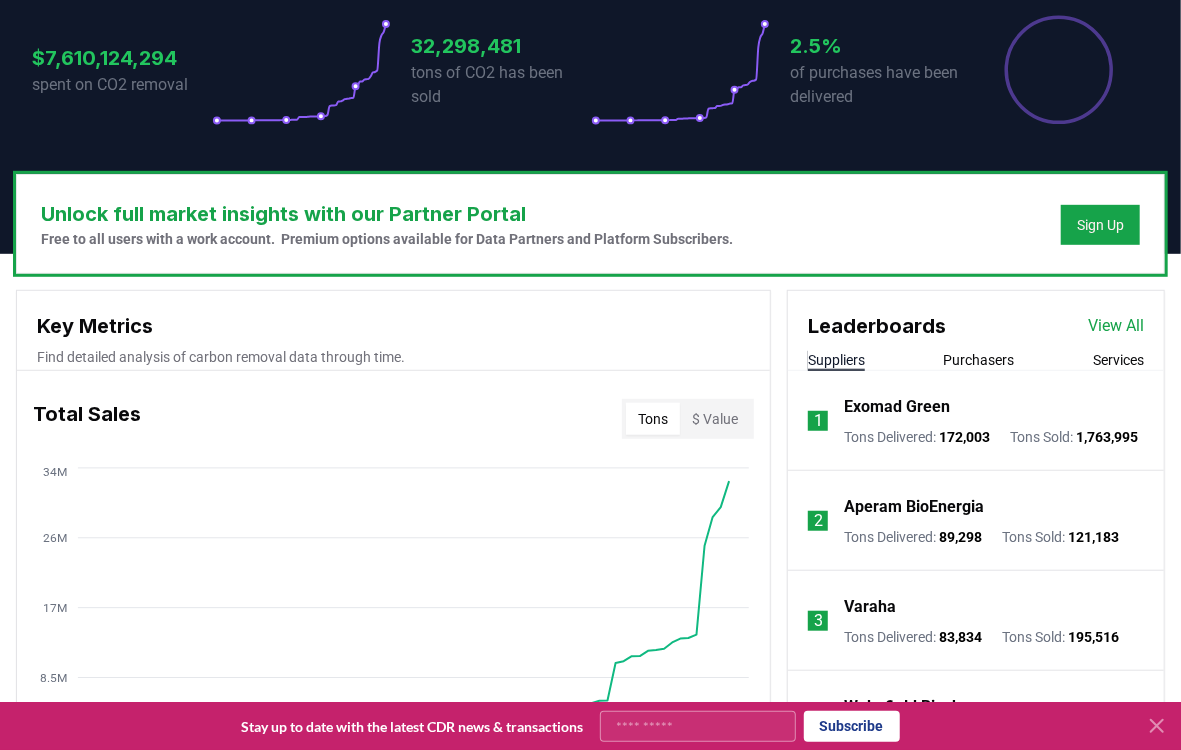 click on "[UNLOCK] [FULL] [MARKET] [INSIGHTS] [WITH] [OUR] [PARTNER] [PORTAL] [FREE] [TO] [ALL] [USERS] [WITH] [A] [WORK] [ACCOUNT].  [PREMIUM] [OPTIONS] [AVAILABLE] [FOR] [DATA] [PARTNERS] [AND] [PLATFORM] [SUBSCRIBERS]. [SIGN] [UP] [KEY] [METRICS] [FIND] [DETAILED] [ANALYSIS] [OF] [CARBON] [REMOVAL] [DATA] [THROUGH] [TIME]. [TOTAL] [SALES] [TONS] [$] [VALUE] [JAN] [YEAR] [SEP] [YEAR] [MAY] [YEAR] [JAN] [YEAR] [SEP] [YEAR] [SEP] [YEAR] [MAY] [YEAR] [JAN] [YEAR] [SEP] [YEAR] [MAY] [YEAR] [JAN] [YEAR] 0 8.5M 17M 26M 34M [DELIVERIES] [TOTAL] [%] [OF] [SALES] [JAN] [YEAR] [SEP] [YEAR] [MAY] [YEAR] [JAN] [YEAR] [SEP] [YEAR] [SEP] [YEAR] [MAY] [YEAR] [JAN] [YEAR] [SEP] [YEAR] [MAY] [YEAR] [JAN] [YEAR] 0 250K 500K 750K 1M [PRICE] [INDEX] [BY] [METHOD] [AGGREGATE] [$350] [$700] [$1.1K] [$1.4K] [PURCHASERS] 593 [SUPPLIERS] 573 [MARKETPLACES], [REGISTRIES], [&] [SERVICES] 221 [ORDERS] 5179 [LEADERBOARDS] [VIEW] [ALL] [SUPPLIERS] [PURCHASERS] [SERVICES] 1 [EXOMAD] [GREEN] [TONS] [DELIVERED] :   172,003 [TONS] [SOLD] :   1,763,995 2 [APERAM] [BIOENERGIA] [TONS] [DELIVERED] :   89,298 [TONS] [SOLD] :   121,183 3 [VARAHА] [TONS] [DELIVERED] :   83,834 [TONS] [SOLD] :   195,516 4 [WAKEFIELD] [BIOCHAR] [TONS] [DELIVERED] :   58,040 [TONS] [SOLD] :   58,041 5 [CARBONEERS] [TONS] [DELIVERED] :   50,515 [TONS] [SOLD] :   123,210" at bounding box center (590, 974) 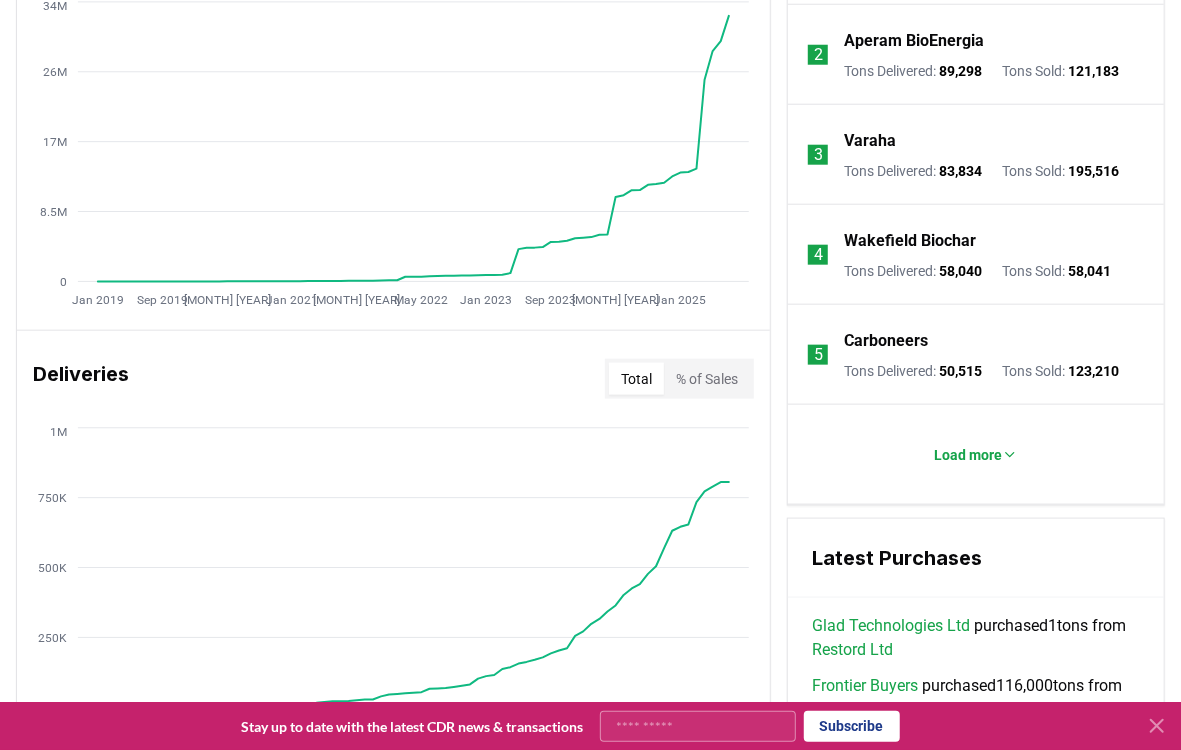 scroll, scrollTop: 888, scrollLeft: 0, axis: vertical 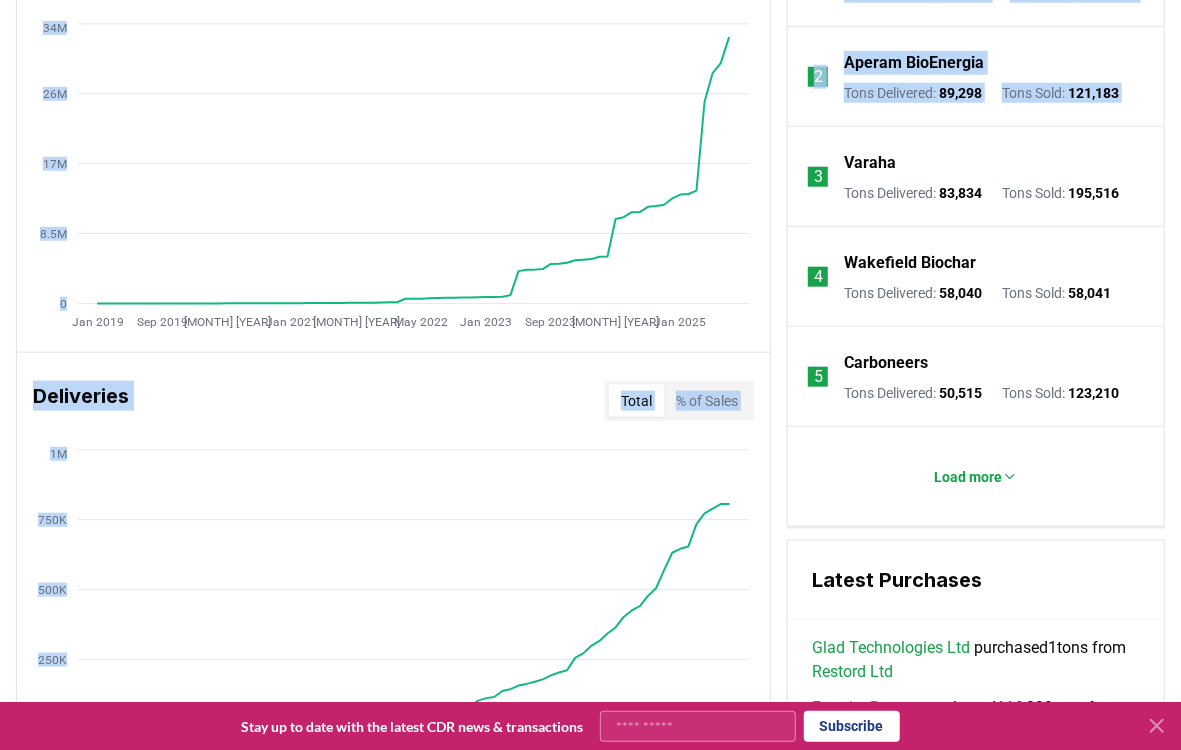drag, startPoint x: 777, startPoint y: 249, endPoint x: 779, endPoint y: 223, distance: 26.076809 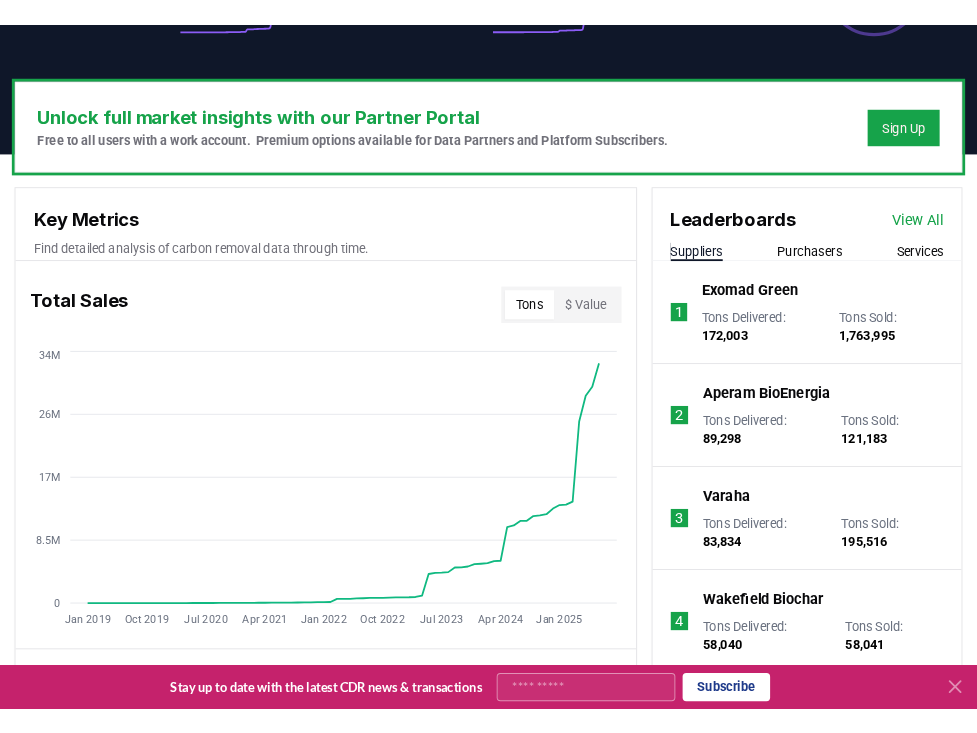 scroll, scrollTop: 657, scrollLeft: 0, axis: vertical 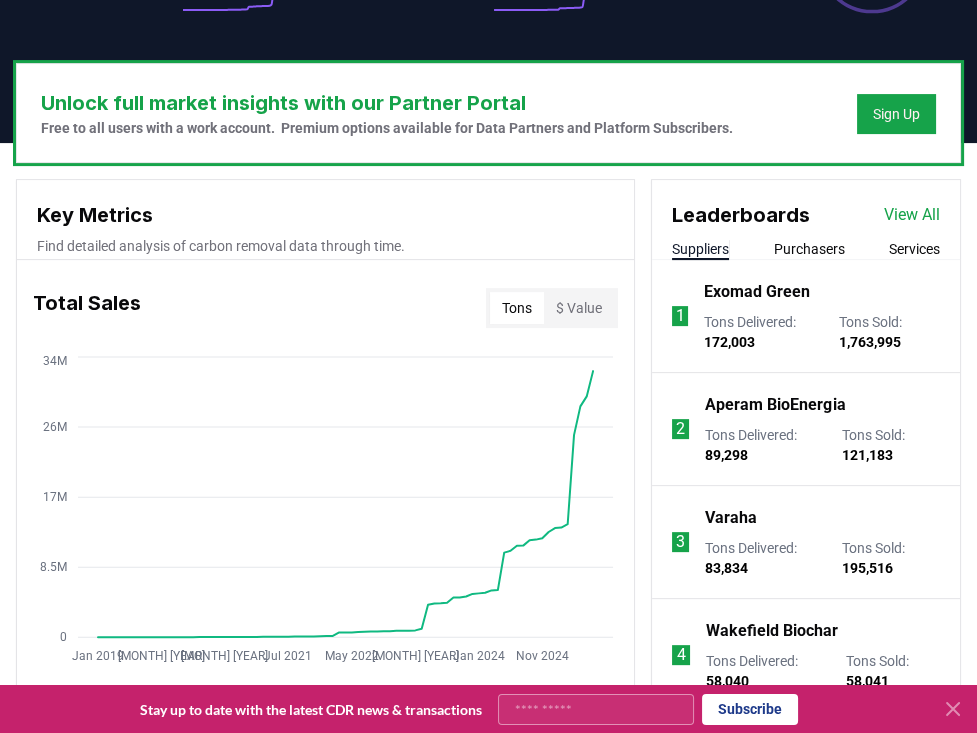 click on "[UNLOCK] [FULL] [MARKET] [INSIGHTS] [WITH] [OUR] [PARTNER] [PORTAL] [FREE] [TO] [ALL] [USERS] [WITH] [A] [WORK] [ACCOUNT].  [PREMIUM] [OPTIONS] [AVAILABLE] [FOR] [DATA] [PARTNERS] [AND] [PLATFORM] [SUBSCRIBERS]. [SIGN] [UP] [KEY] [METRICS] [FIND] [DETAILED] [ANALYSIS] [OF] [CARBON] [REMOVAL] [DATA] [THROUGH] [TIME]. [TOTAL] [SALES] [TONS] [$] [VALUE] [JAN] [YEAR] [NOV] [YEAR] [SEP] [YEAR] [JUL] [YEAR] [MAY] [YEAR] [MAR] [YEAR] [JAN] [YEAR] [NOV] [YEAR] 0 8.5M 17M 26M 34M [DELIVERIES] [TOTAL] [%] [OF] [SALES] [JAN] [YEAR] [NOV] [YEAR] [SEP] [YEAR] [JUL] [YEAR] [MAY] [YEAR] [MAR] [YEAR] [JAN] [YEAR] [NOV] [YEAR] 0 250K 500K 750K 1M [PRICE] [INDEX] [BY] [METHOD] [AGGREGATE] [$350] [$700] [$1.1K] [$1.4K] [PURCHASERS] 593 [SUPPLIERS] 573 [MARKETPLACES], [REGISTRIES], [&] [SERVICES] 221 [ORDERS] 5179 [LEADERBOARDS] [VIEW] [ALL] [SUPPLIERS] [PURCHASERS] [SERVICES] 1 [EXOMAD] [GREEN] [TONS] [DELIVERED] :   172,003 [TONS] [SOLD] :   1,763,995 2 [APERAM] [BIOENERGIA] [TONS] [DELIVERED] :   89,298 [TONS] [SOLD] :   121,183 3 [VARAHА] [TONS] [DELIVERED] :   83,834 [TONS] [SOLD] :   195,516 4 [WAKEFIELD] [BIOCHAR] [TONS] [DELIVERED] :   58,040 [TONS] [SOLD] :   58,041 5 [CARBONEERS] [TONS] [DELIVERED] :   50,515 [TONS] [SOLD] :   123,210 [LOAD] [MORE] [LATEST] [PURCHASES]   1" at bounding box center [488, 863] 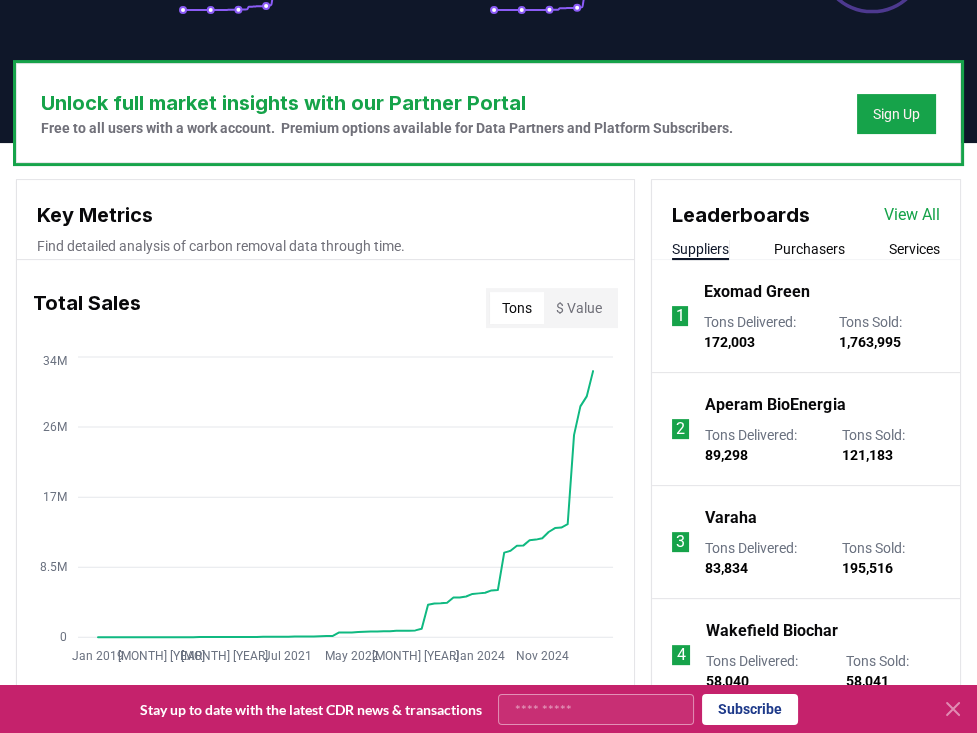 click on "Unlock full market insights with our Partner Portal Free to all users with a work account.  Premium options available for Data Partners and Platform Subscribers. Sign Up" at bounding box center [488, 113] 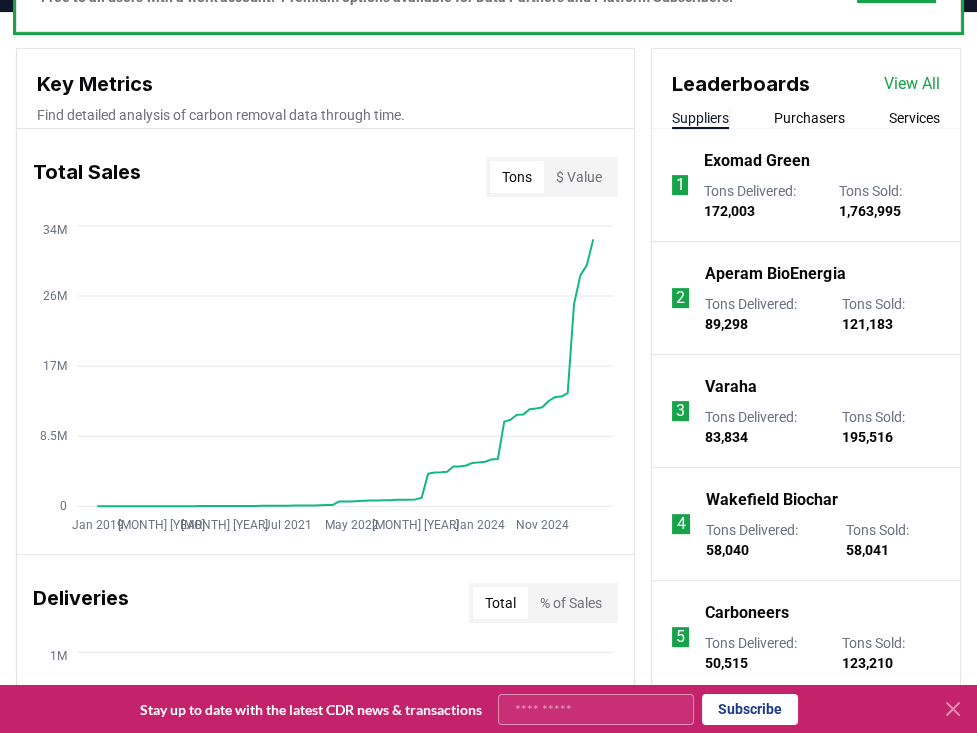 scroll, scrollTop: 768, scrollLeft: 0, axis: vertical 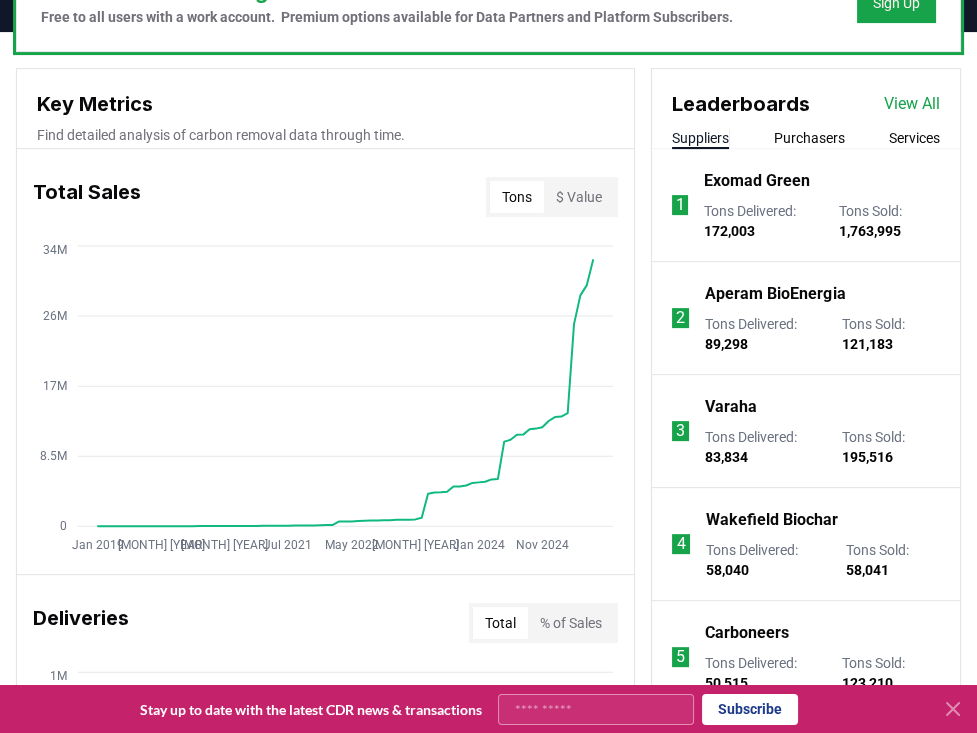 click on "[KEY] [METRICS] [FIND] [DETAILED] [ANALYSIS] [OF] [CARBON] [REMOVAL] [DATA] [THROUGH] [TIME]. [TOTAL] [SALES] [TONS] [$] [VALUE] [JAN] [YEAR] [NOV] [YEAR] [SEP] [YEAR] [JUL] [YEAR] [MAY] [YEAR] [MAR] [YEAR] [JAN] [YEAR] [NOV] [YEAR] 0 8.5M 17M 26M 34M [DELIVERIES] [TOTAL] [%] [OF] [SALES] [JAN] [YEAR] [NOV] [YEAR] [SEP] [YEAR] [JUL] [YEAR] [MAY] [YEAR] [MAR] [YEAR] [JAN] [YEAR] [NOV] [YEAR] 0 250K 500K 750K 1M [PRICE] [INDEX] [BY] [METHOD] [AGGREGATE] [$350] [$700] [$1.1K] [$1.4K] [PURCHASERS] 593 [SUPPLIERS] 573 [MARKETPLACES], [REGISTRIES], [&] [SERVICES] 221 [ORDERS] 5179 [LEADERBOARDS] [VIEW] [ALL] [SUPPLIERS] [PURCHASERS] [SERVICES] 1 [EXOMAD] [GREEN] [TONS] [DELIVERED] :   172,003 [TONS] [SOLD] :   1,763,995 2 [APERAM] [BIOENERGIA] [TONS] [DELIVERED] :   89,298 [TONS] [SOLD] :   121,183 3 [VARAHА] [TONS] [DELIVERED] :   83,834 [TONS] [SOLD] :   195,516 4 [WAKEFIELD] [BIOCHAR] [TONS] [DELIVERED] :   58,040 [TONS] [SOLD] :   58,041 5 [CARBONEERS] [TONS] [DELIVERED] :   50,515 [TONS] [SOLD] :   123,210 [LOAD] [MORE] [LATEST] [PURCHASES] [GLAD] [TECHNOLOGIES] [LTD]   [PURCHASED]  1  [TONS] [FROM]   [RESTORD] [LTD] [FRONTIER] [BUYERS]   [PURCHASED]  116,000  [TONS] [FROM]   [ARBOR] [MICROSOFT]   [PURCHASED]  2,950,000  [TONS] [FROM]   [GAIA] [PROJECTCO]" at bounding box center (488, 810) 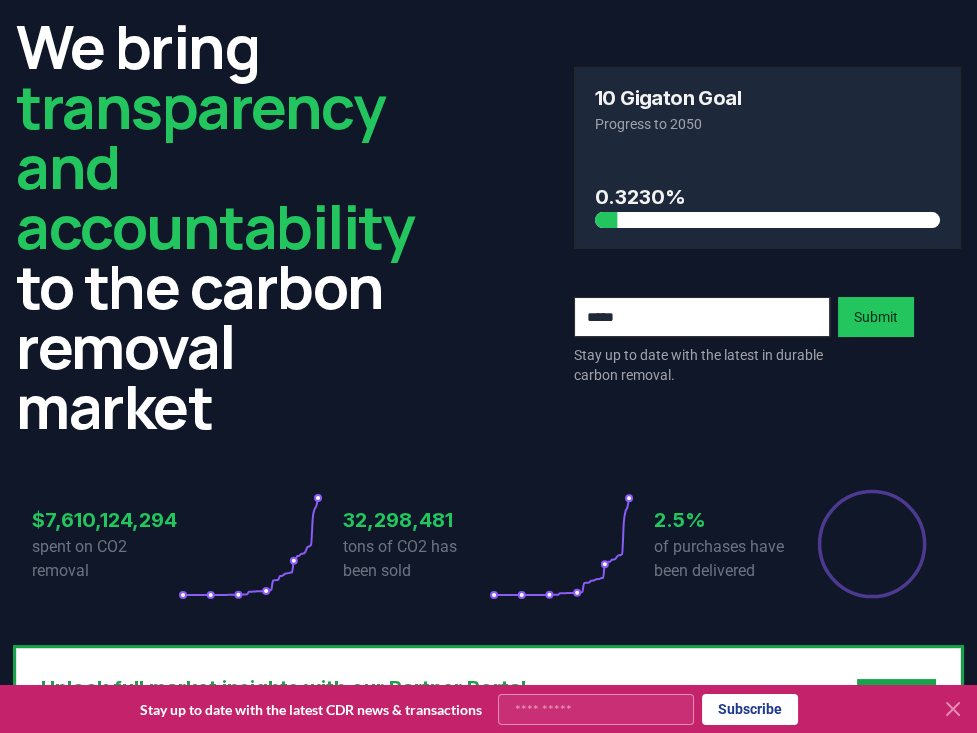 scroll, scrollTop: 0, scrollLeft: 0, axis: both 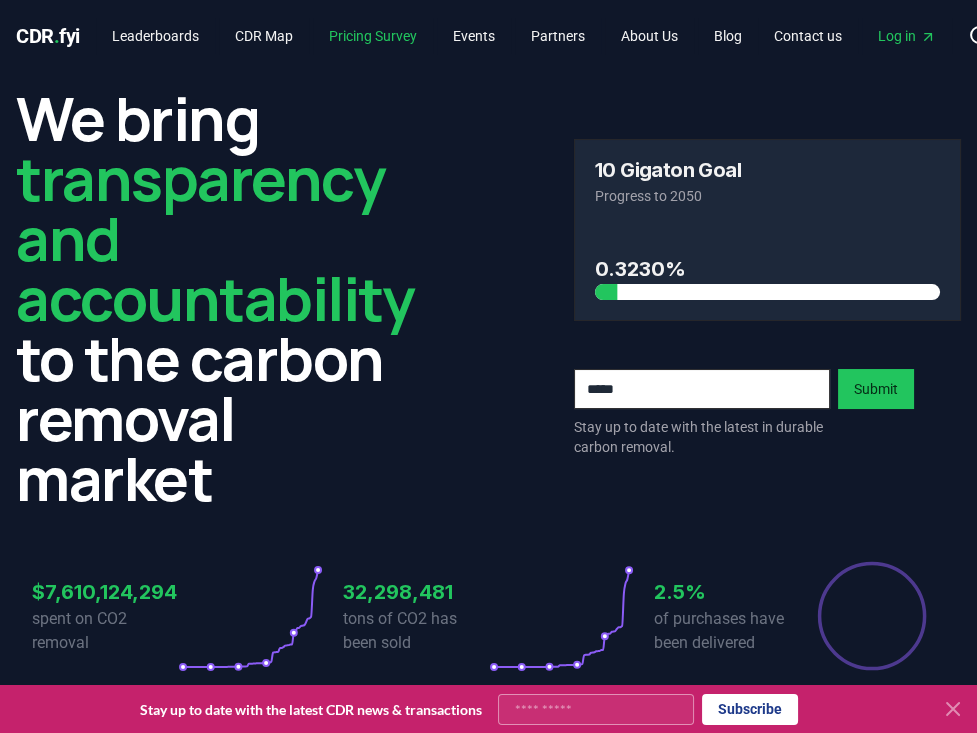 click on "Pricing Survey" at bounding box center [373, 36] 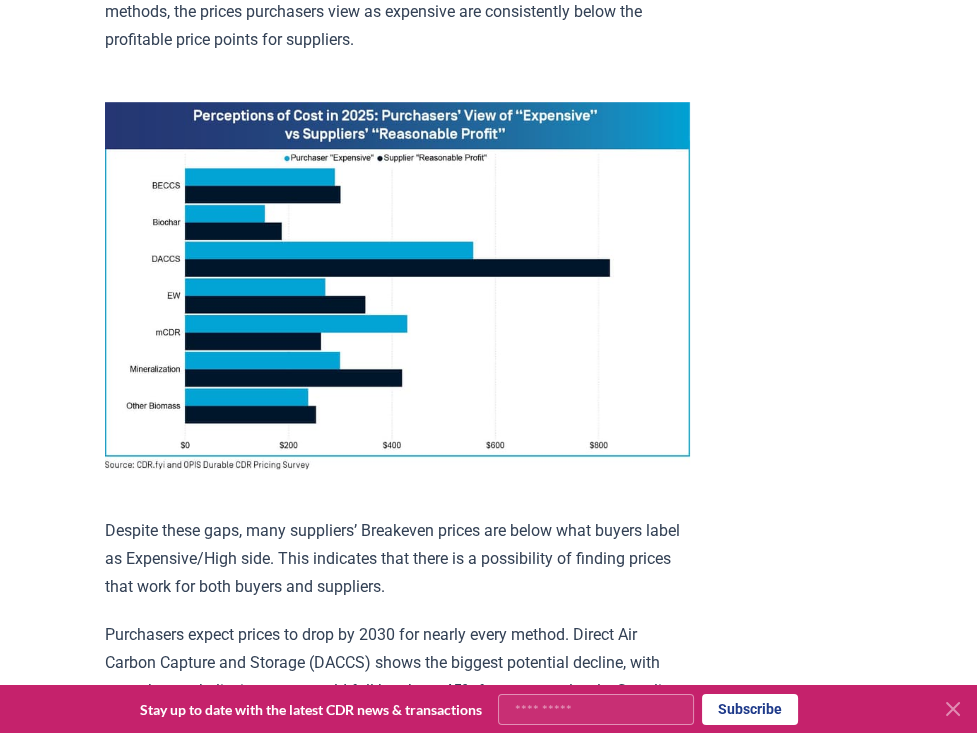 scroll, scrollTop: 1222, scrollLeft: 0, axis: vertical 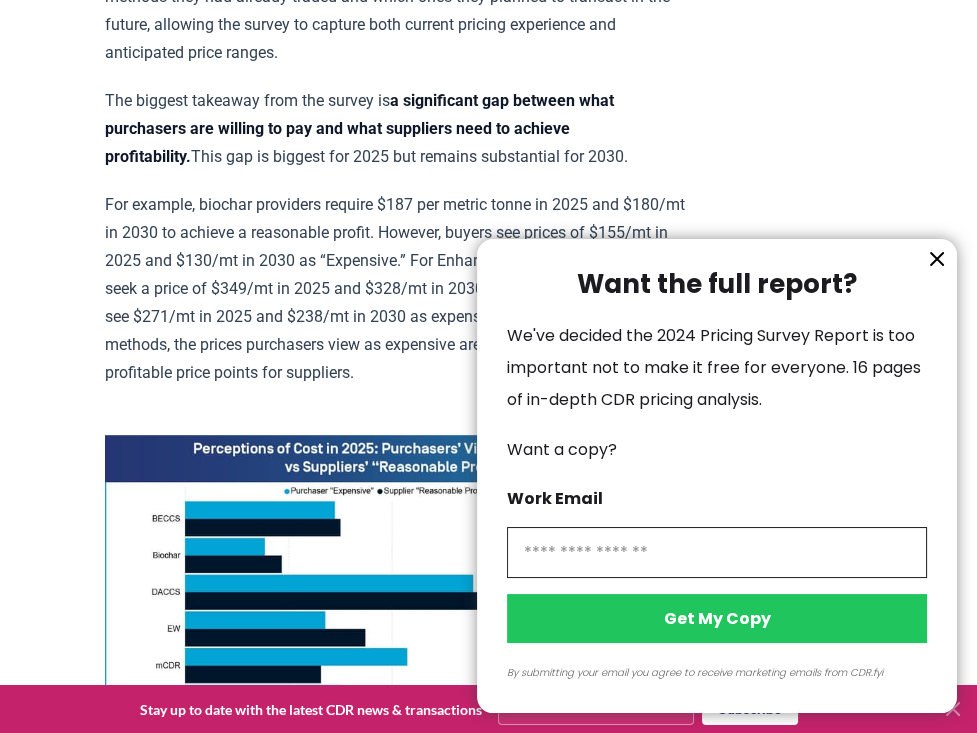 click 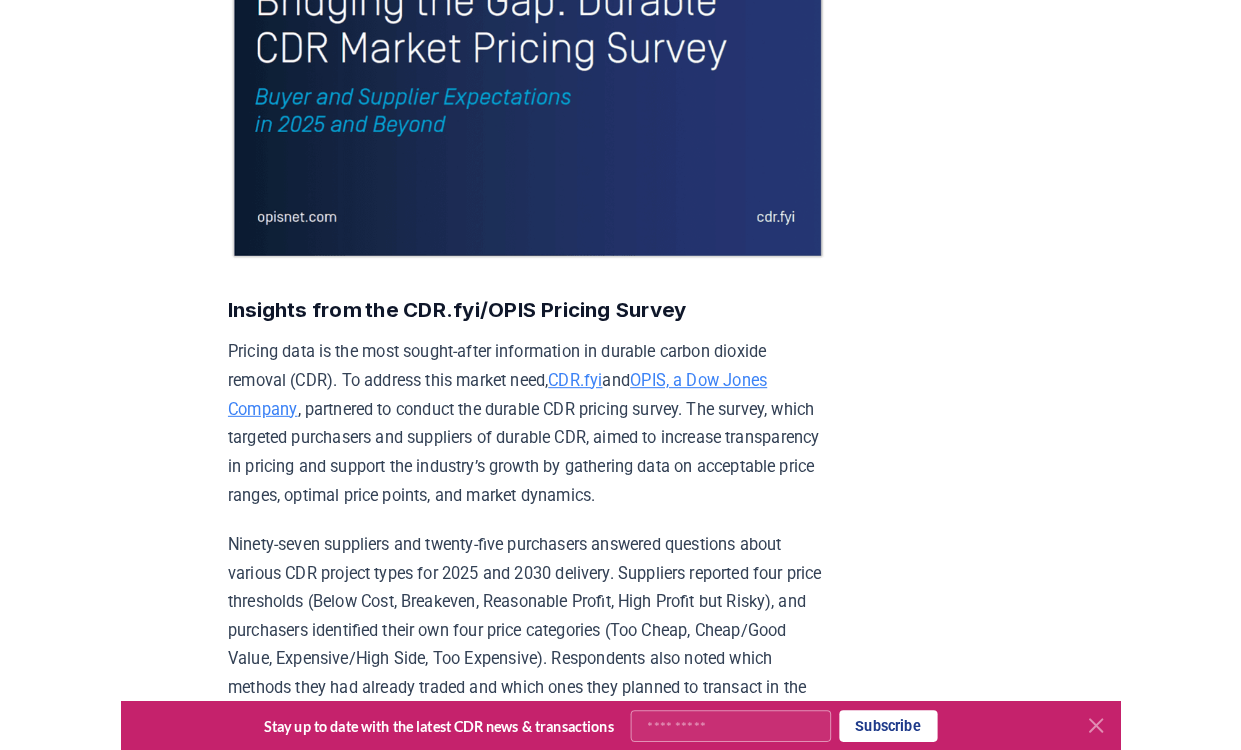 scroll, scrollTop: 0, scrollLeft: 0, axis: both 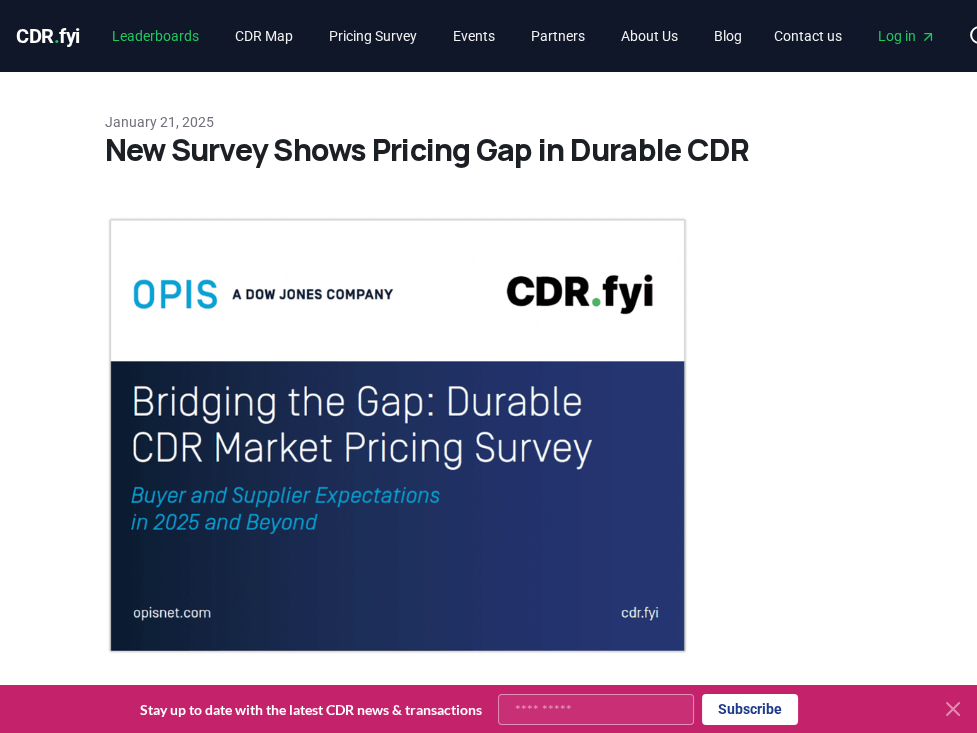 click on "Leaderboards" at bounding box center (155, 36) 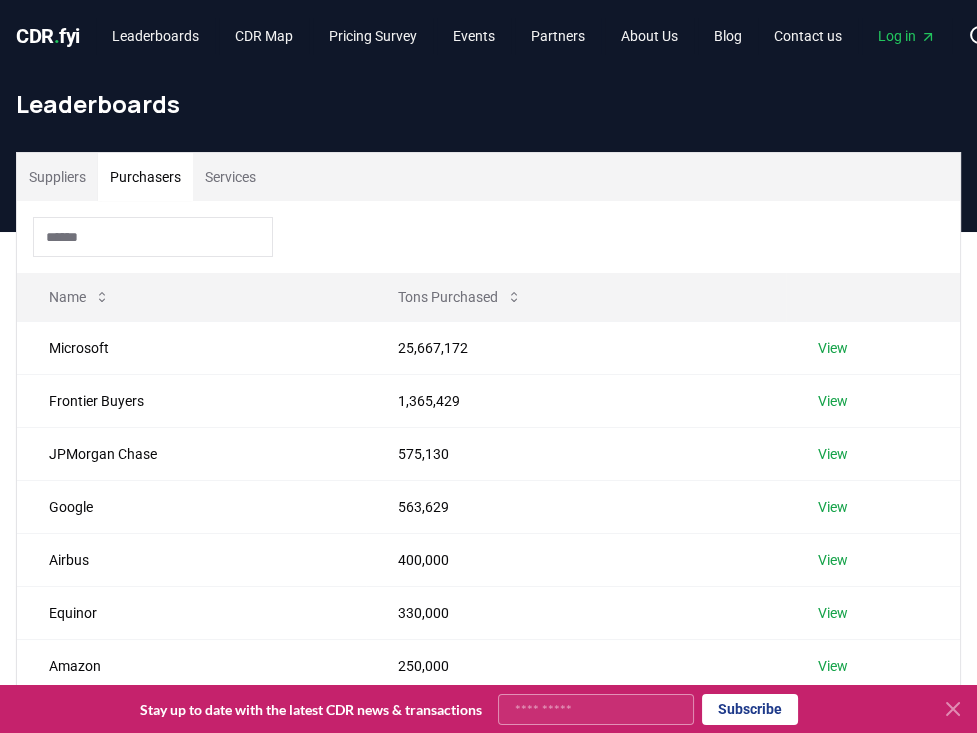 click on "Purchasers" at bounding box center [145, 177] 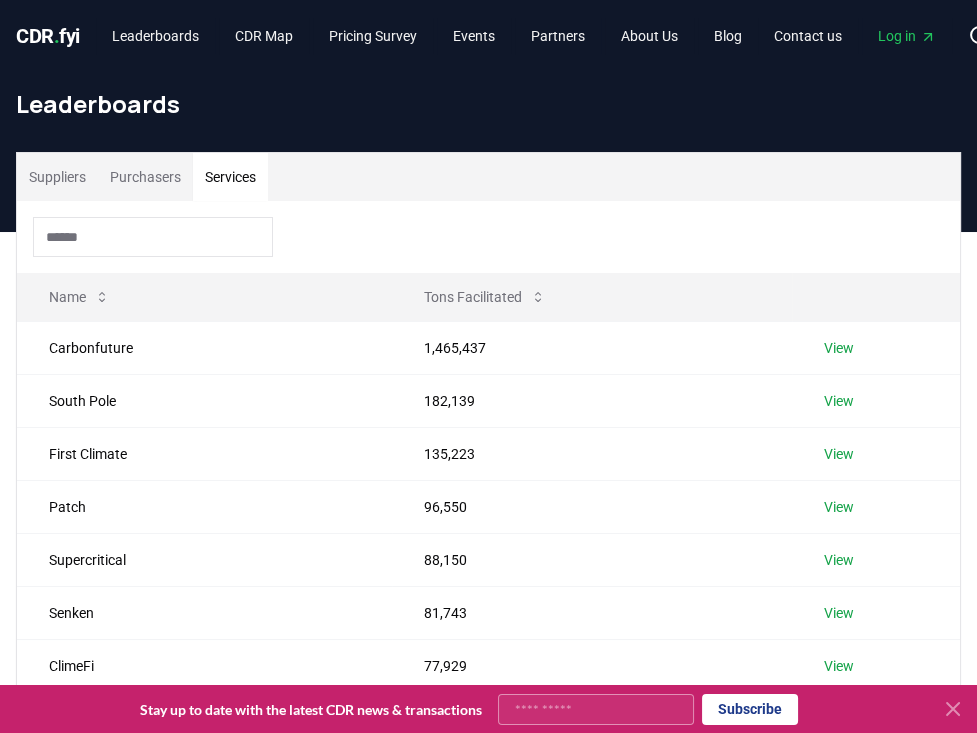 click on "Purchasers" at bounding box center (145, 177) 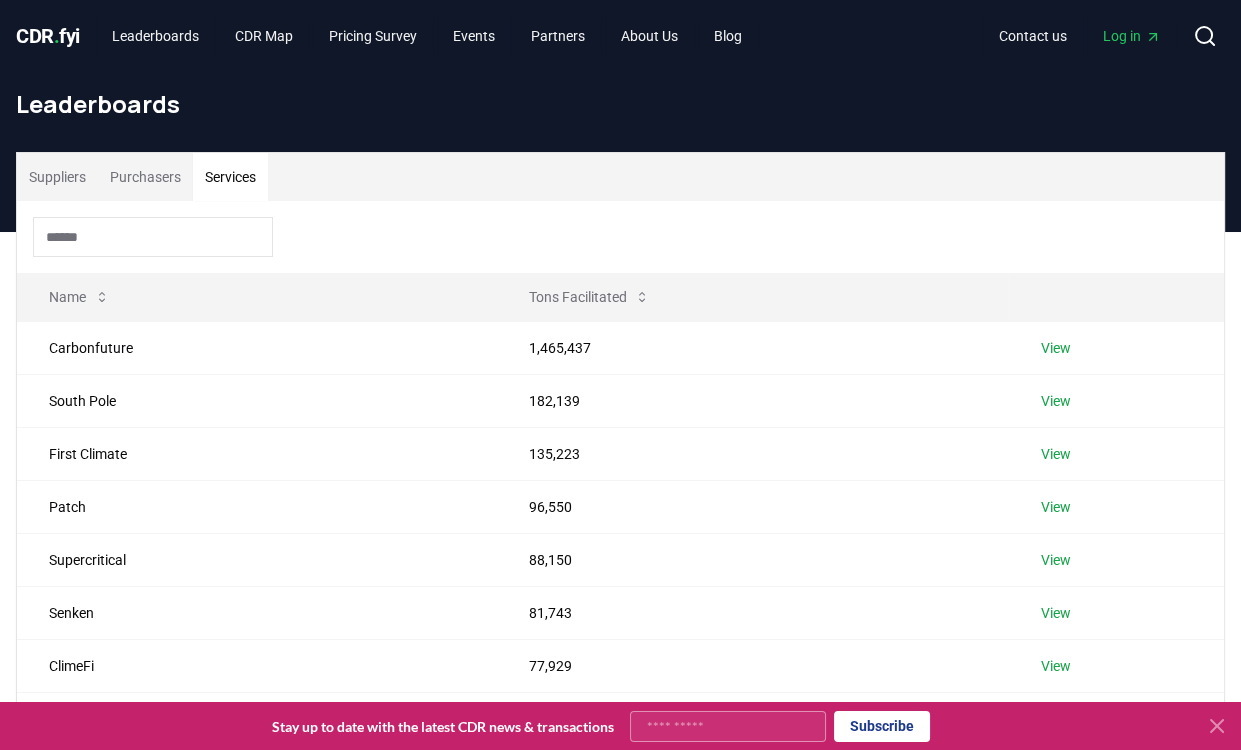 click on "Services" at bounding box center [230, 177] 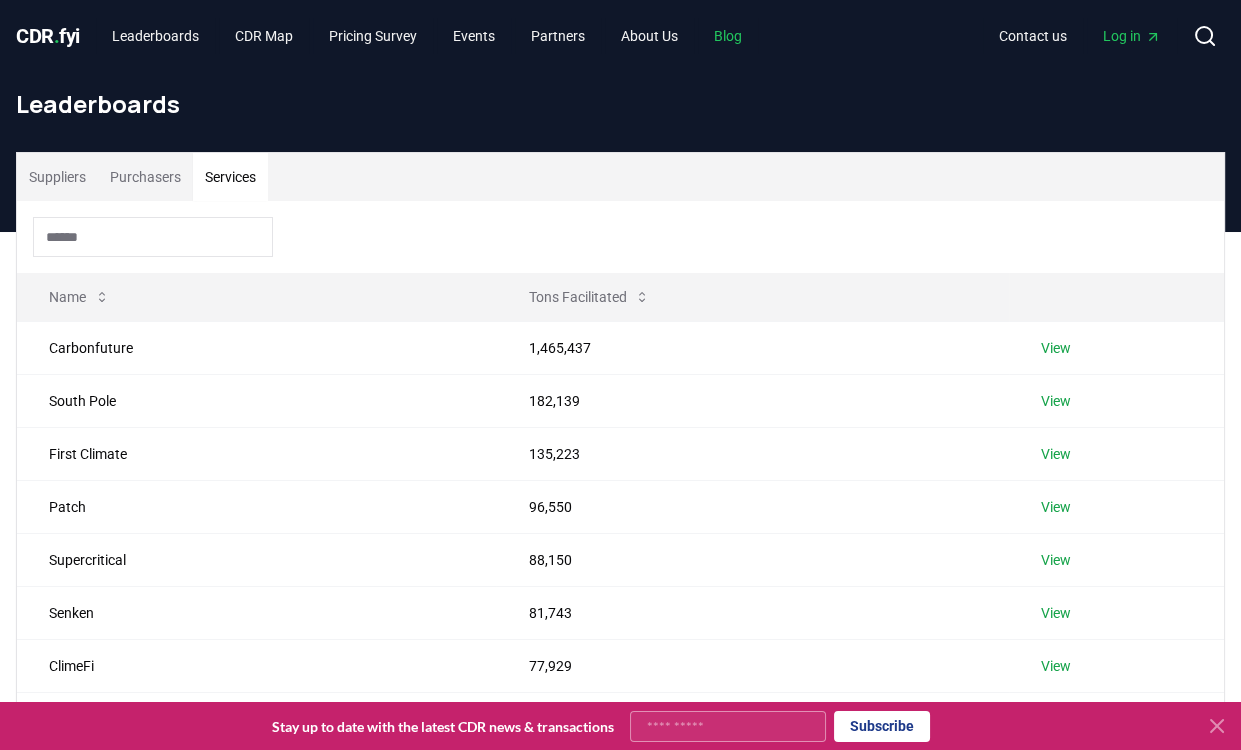 click on "Blog" at bounding box center [728, 36] 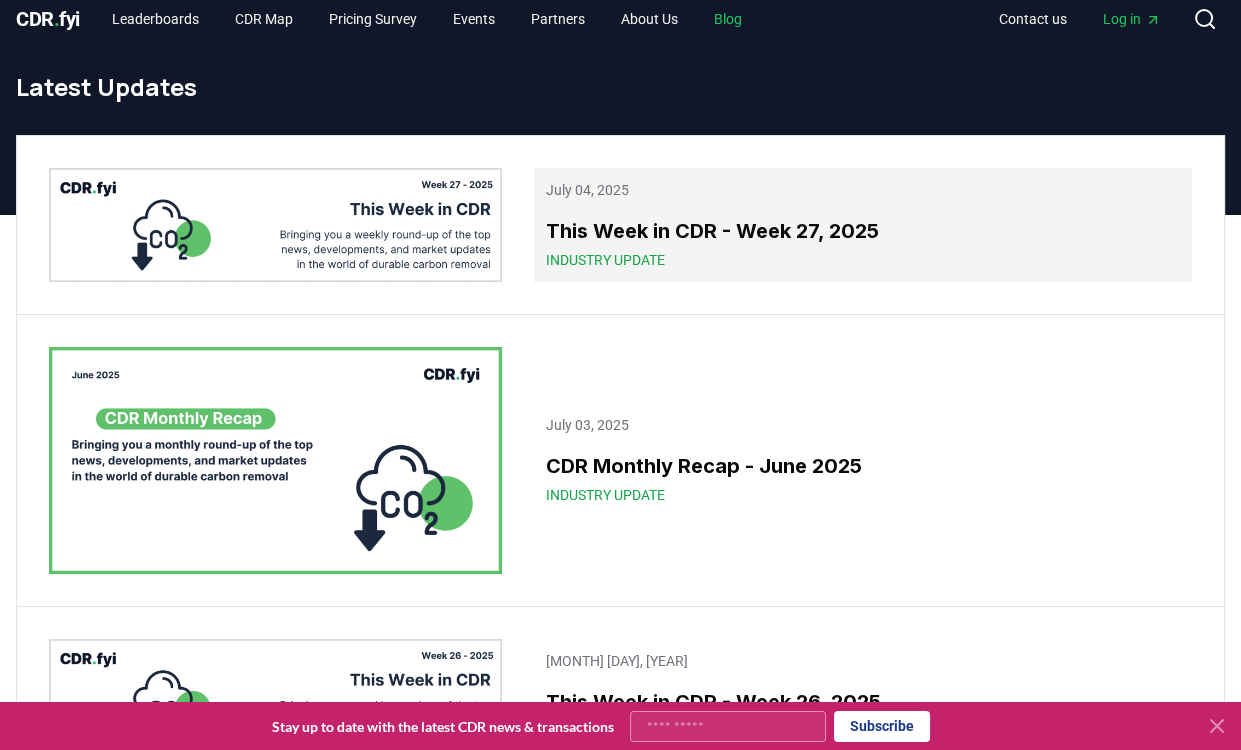 scroll, scrollTop: 222, scrollLeft: 0, axis: vertical 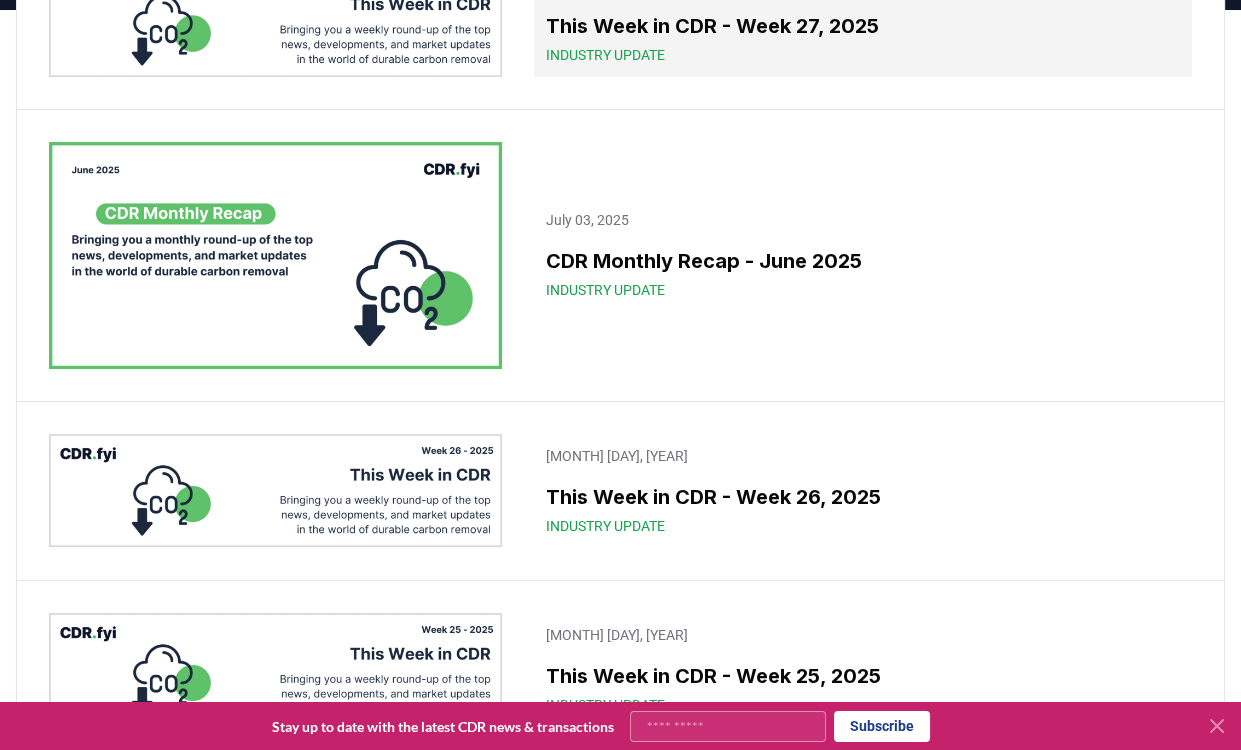 click on "This Week in CDR - Week 27, 2025" at bounding box center (863, 26) 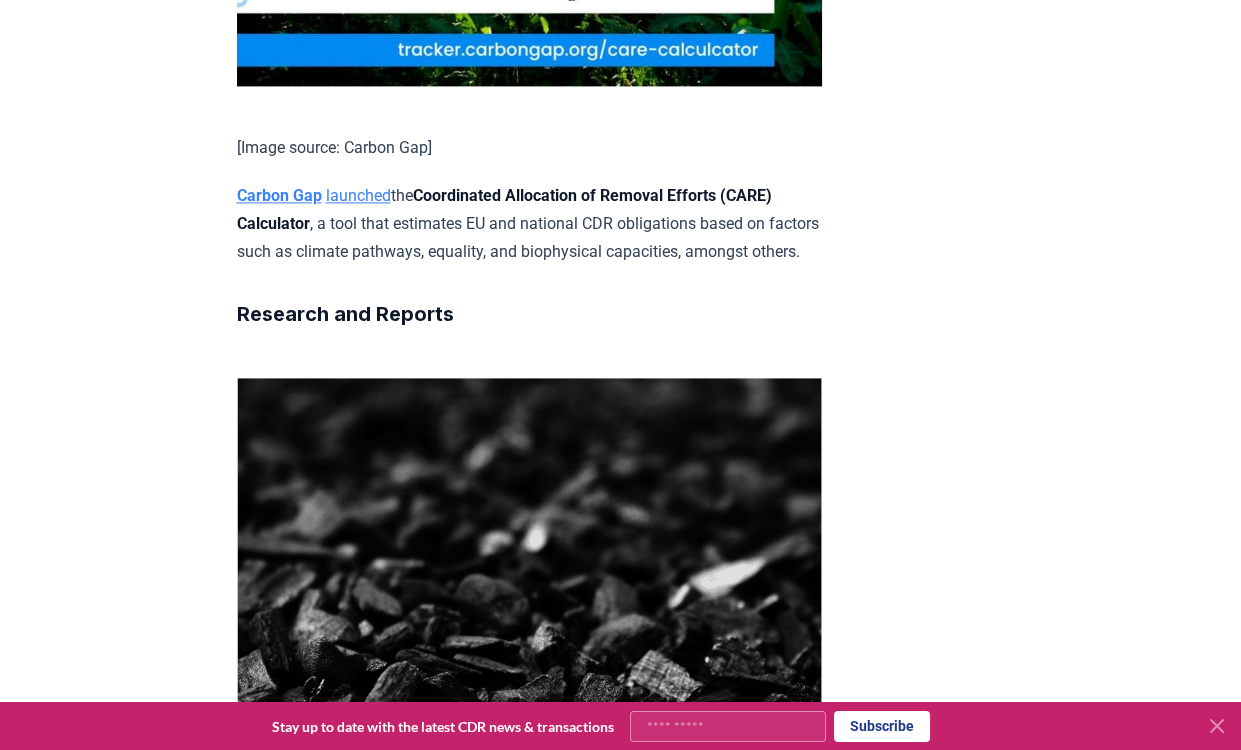 scroll, scrollTop: 4178, scrollLeft: 0, axis: vertical 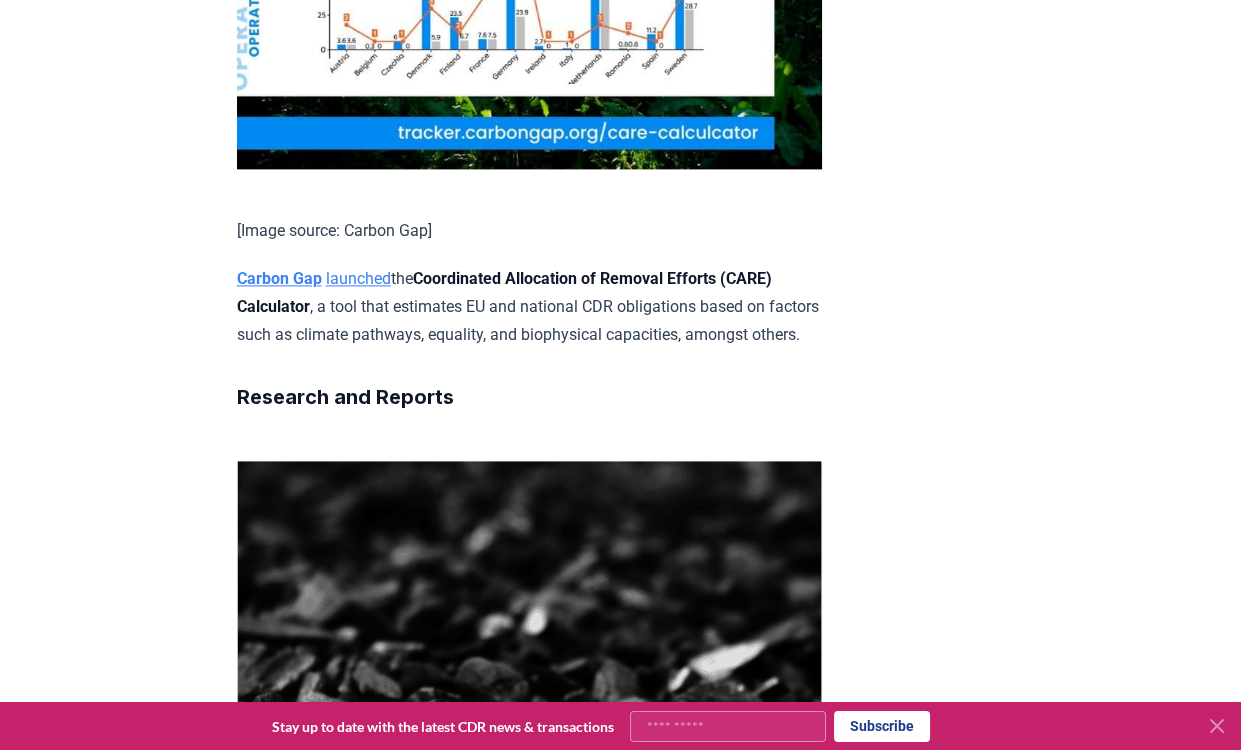 click on "[GET] [CUSTOM] [REPORTS] [FROM] [CDR.FYI]  [GET]  [CUSTOM] [REPORTS] [WITH] [DATA] [COVERAGE] [ACROSS] [SPECIFIC] [DATA] [ON] [DURABLE] [CDR] [TRANSACTIONS], [INSIGHTS] [AND] [ANALYSIS] [FROM] [OUR] [SURVEYS], [AND] [INSIGHTS] [ON] [EQUITY] [INVESTMENTS]. [SEND] [A] [QUOTE] [TO]  [TEAM]@[EXAMPLE].COM  [TO] [GET] [STARTED]." at bounding box center [529, 1217] 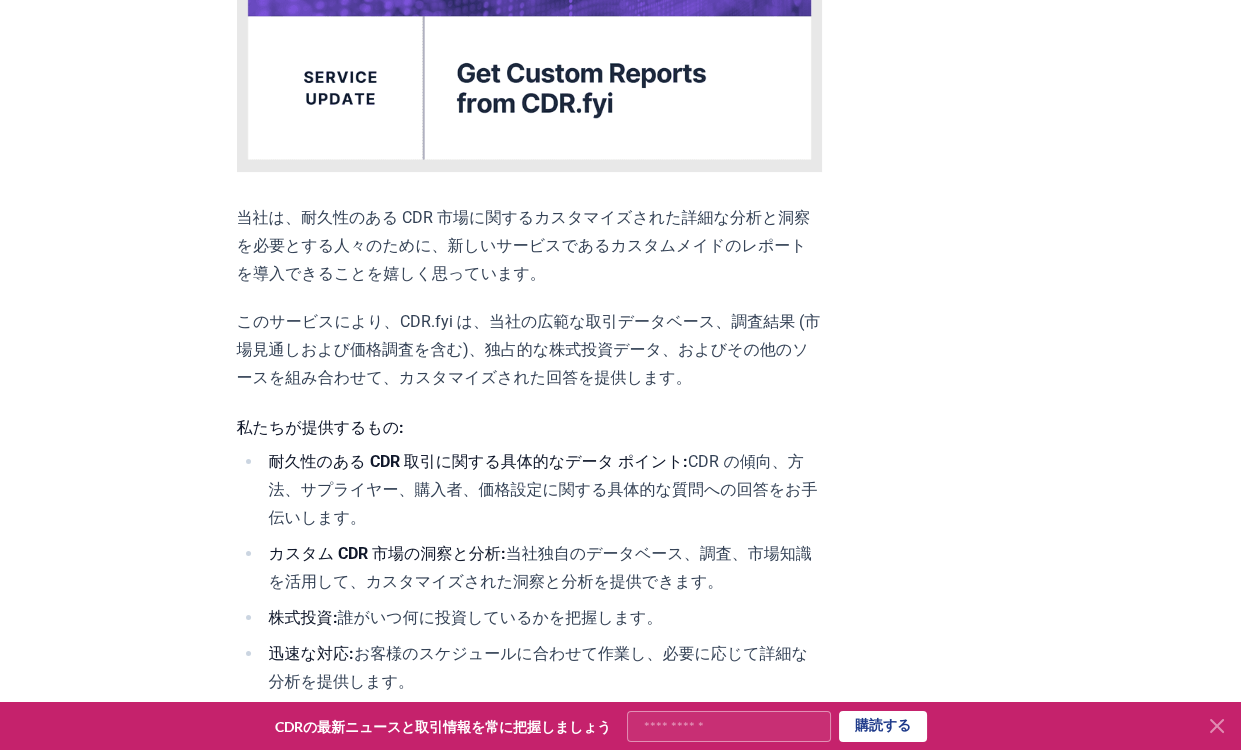 scroll, scrollTop: 627, scrollLeft: 0, axis: vertical 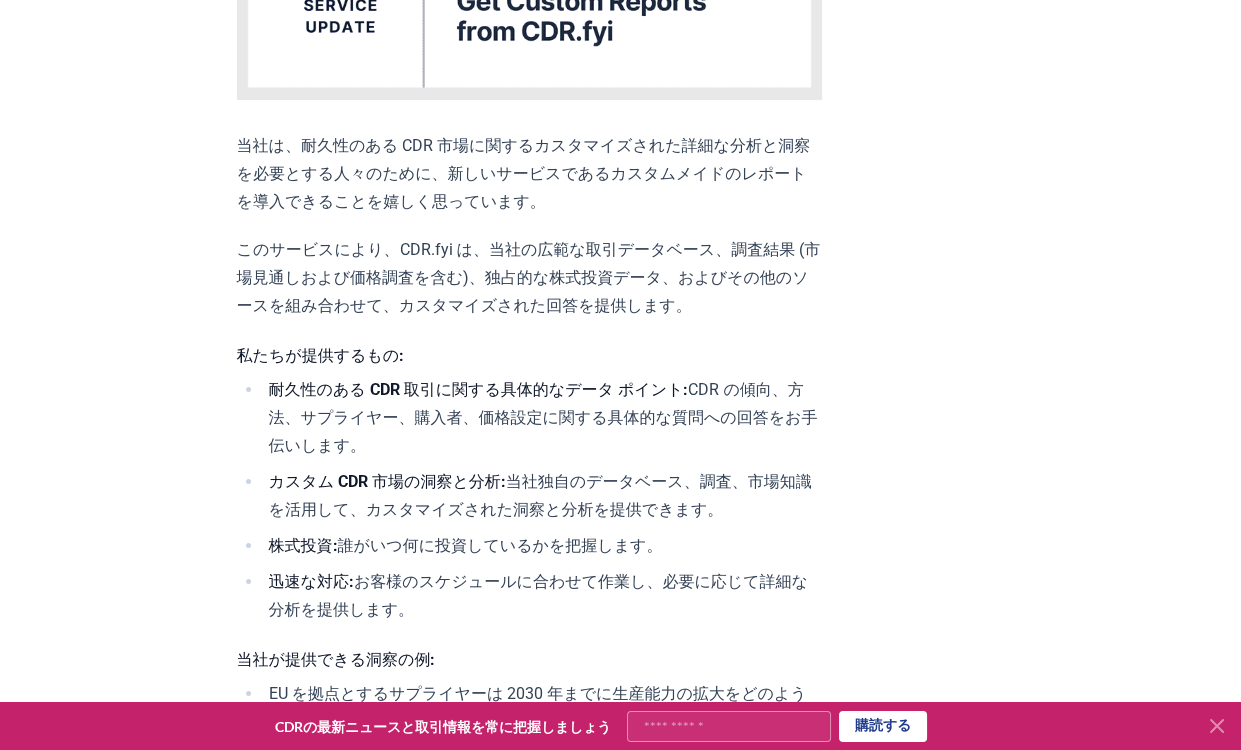 click on "当社は、耐久性のある CDR 市場に関するカスタマイズされた詳細な分析と洞察を必要とする人々のために、新しいサービスであるカスタムメイドのレポートを導入できることを嬉しく思っています。" at bounding box center [524, 173] 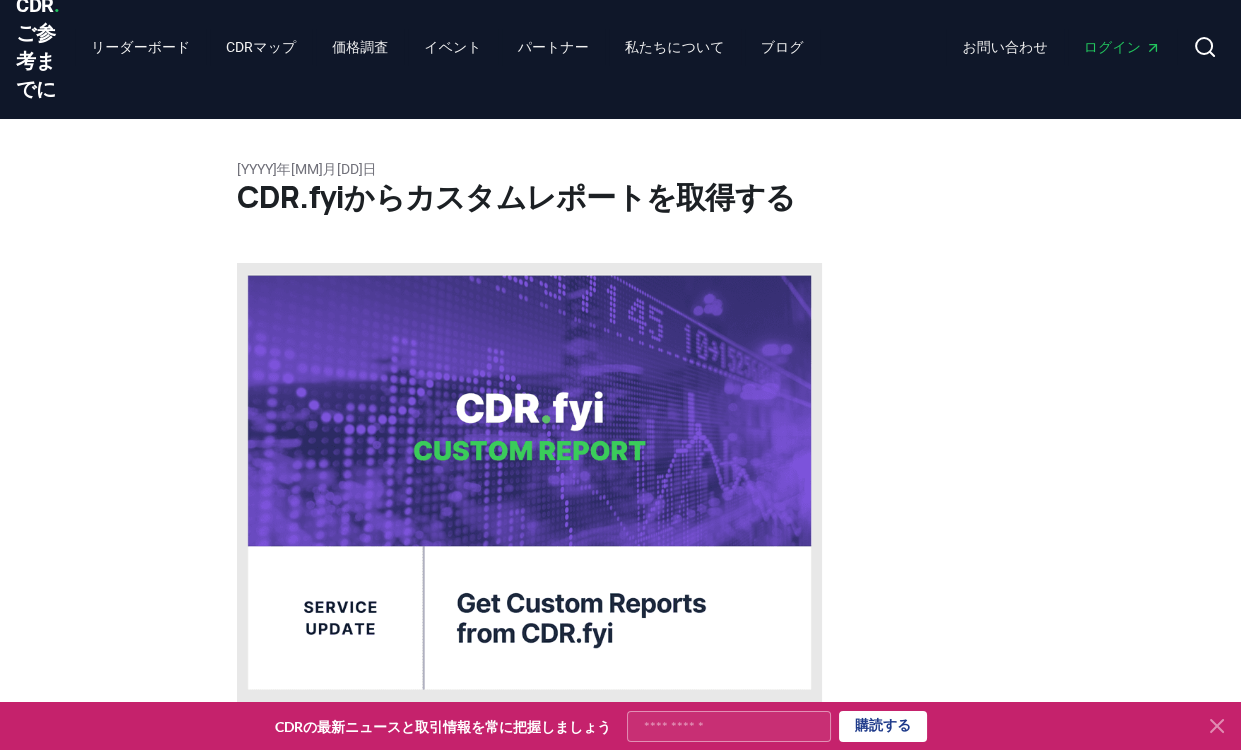 scroll, scrollTop: 0, scrollLeft: 0, axis: both 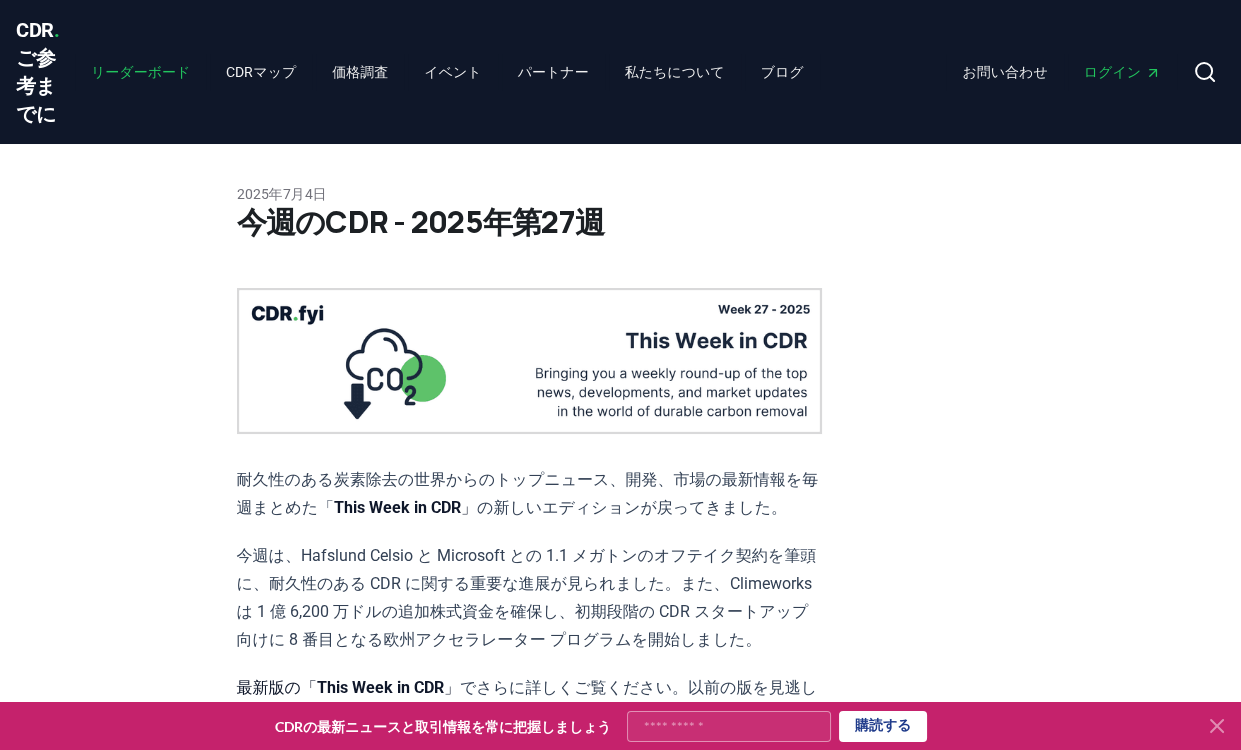 click on "リーダーボード" at bounding box center (140, 72) 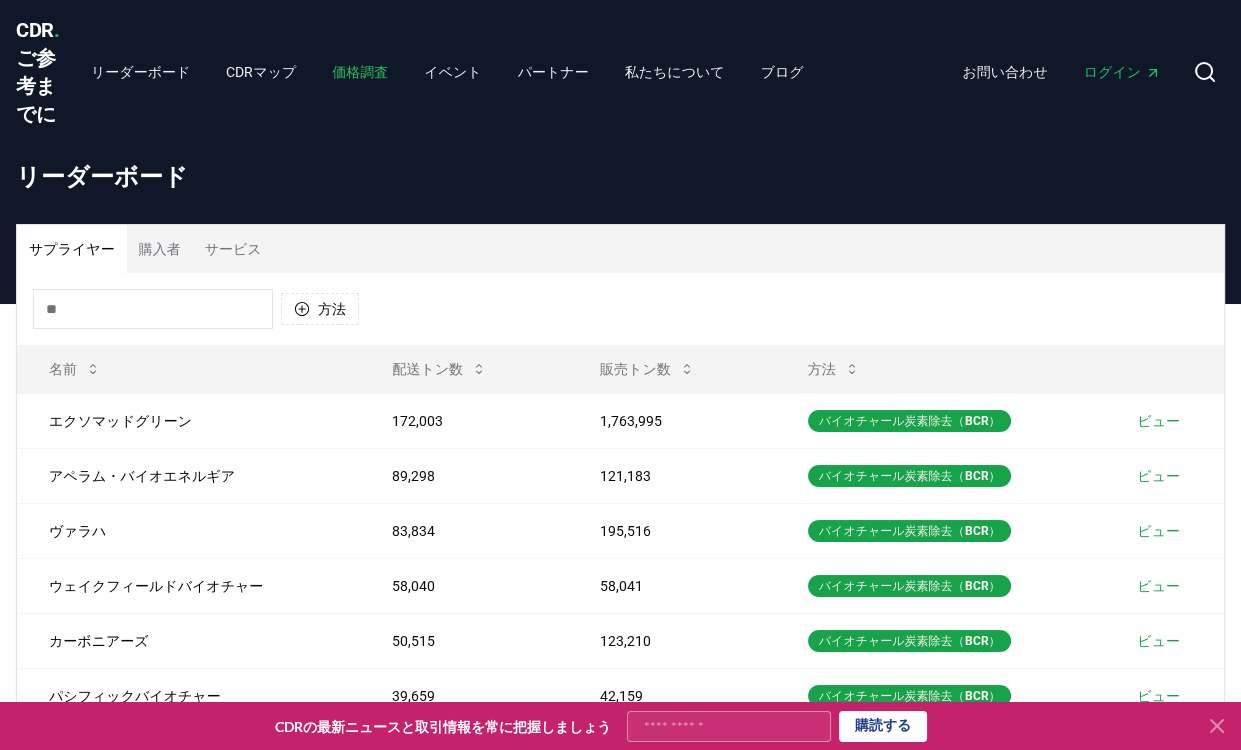 click on "価格調査" at bounding box center (360, 72) 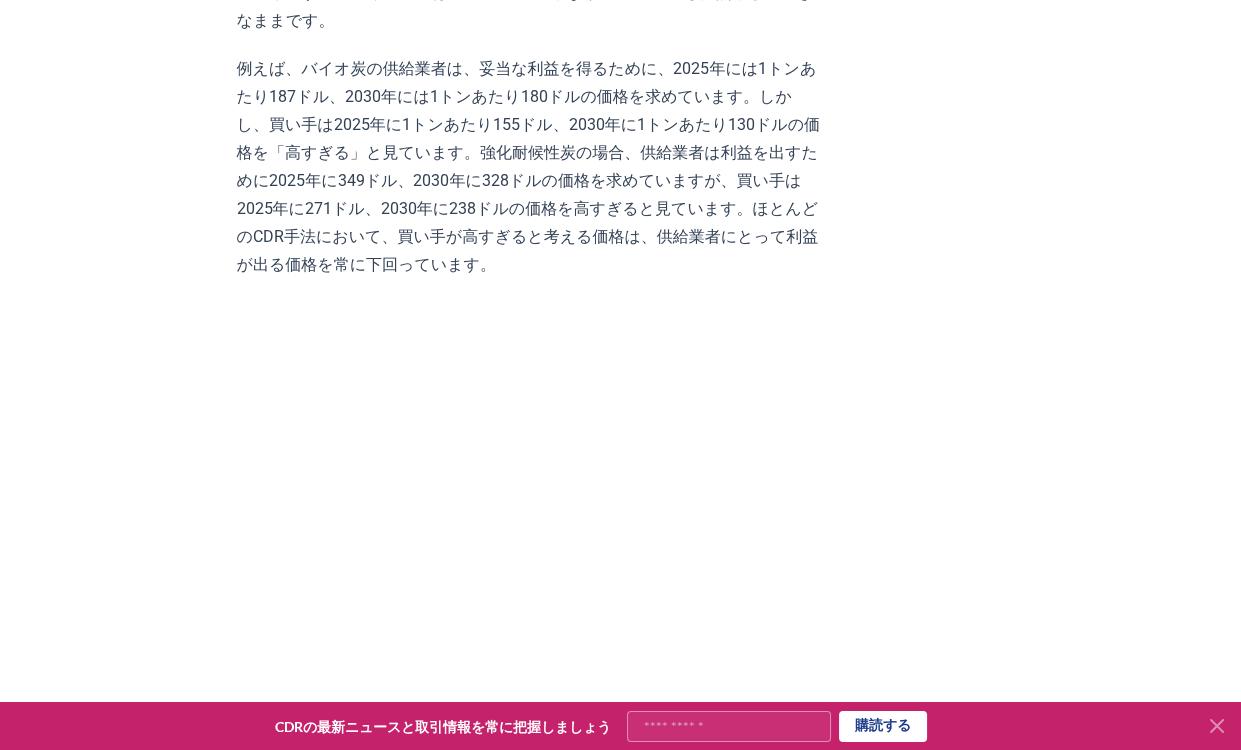 scroll, scrollTop: 1777, scrollLeft: 0, axis: vertical 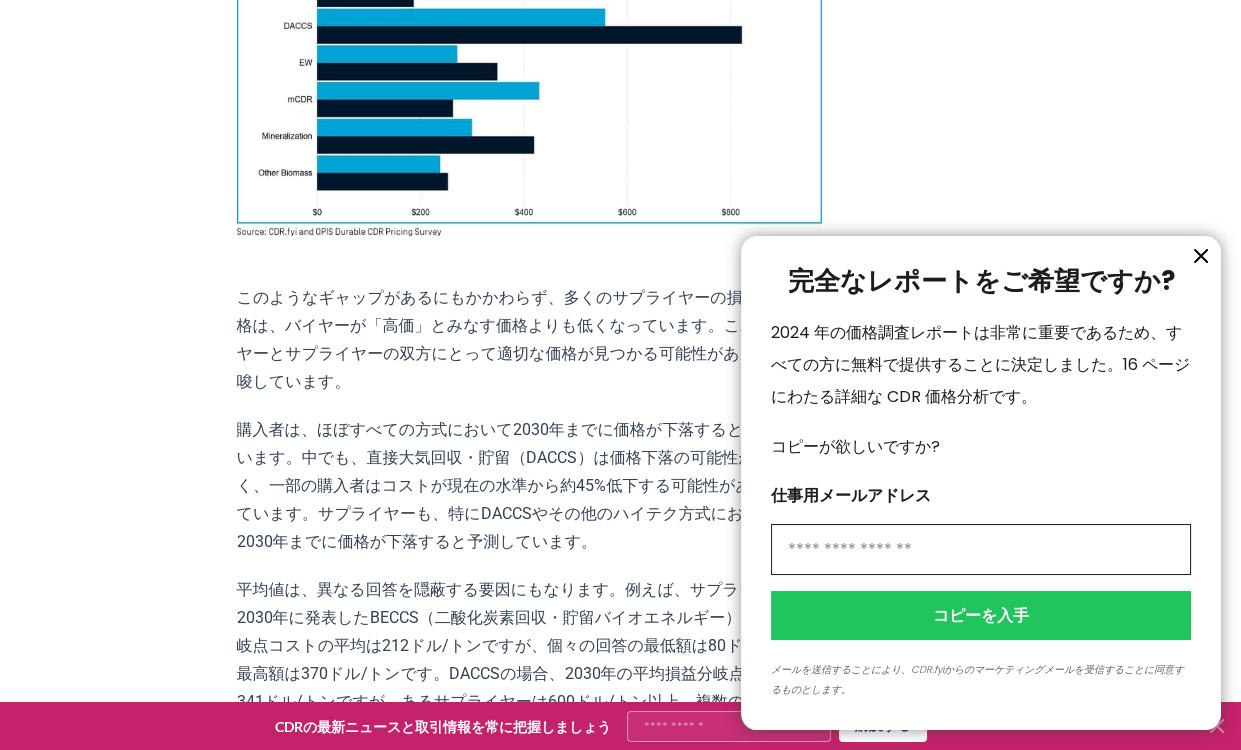 click 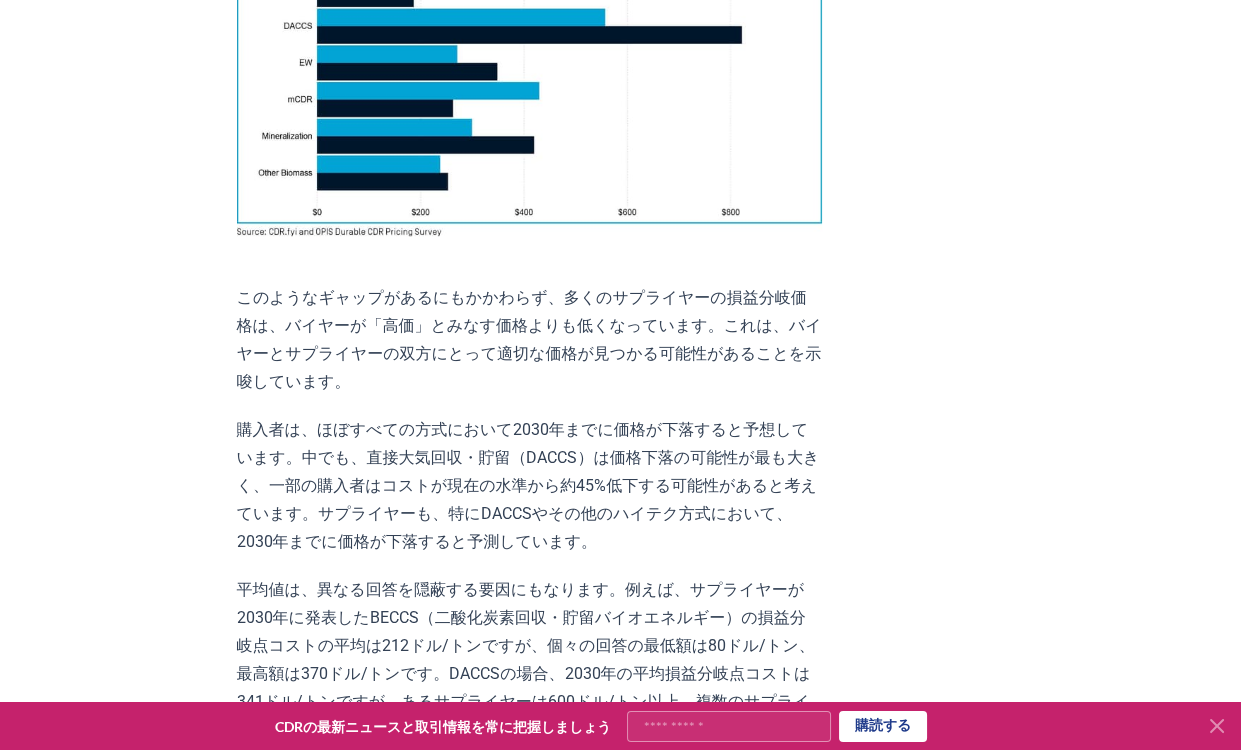 click on "2025年1月21日 新たな調査で耐久財CDRの価格差が明らかに CDR.fyi/OPIS価格調査からの洞察 価格データは、耐久性のある二酸化炭素除去（CDR）において最も求められている情報です。この市場ニーズに応えるため、 CDR.fyi と ダウ・ジョーンズ・カンパニーのOPISは 提携し、耐久性のあるCDRの価格調査を実施しました。耐久性のあるCDRの購入者とサプライヤーを対象としたこの調査は、許容可能な価格帯、最適な価格ポイント、そして市場動向に関するデータを収集することで、価格の透明性を高め、業界の成長を支援することを目的としていました。 調査から得られた最大のポイントは、 購入者が支払ってもよいと考える金額と、サプライヤーが収益性を達成するために必要な金額との間に大きなギャップがあることです。 が低いと 高い CDR.fyiの評価" at bounding box center (620, 702) 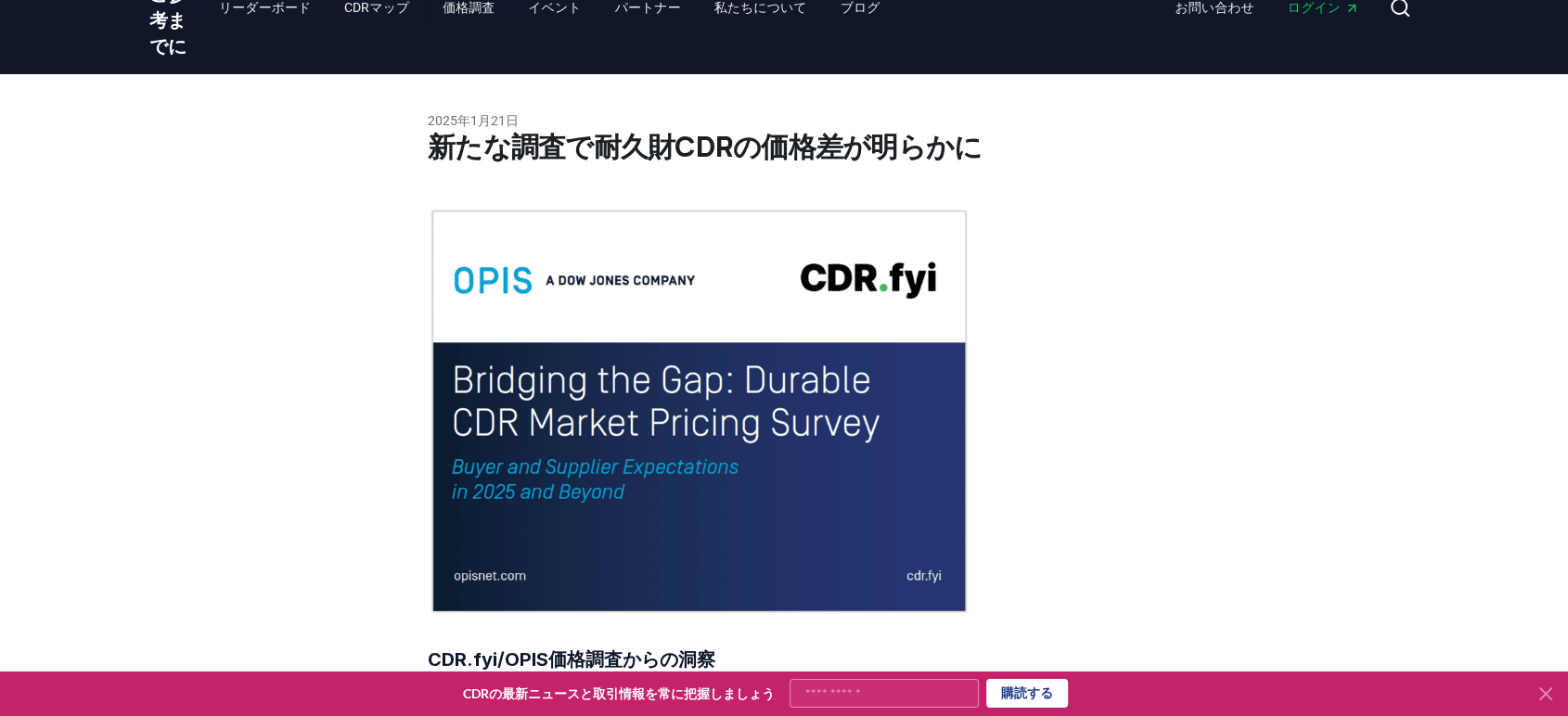 scroll, scrollTop: 0, scrollLeft: 0, axis: both 